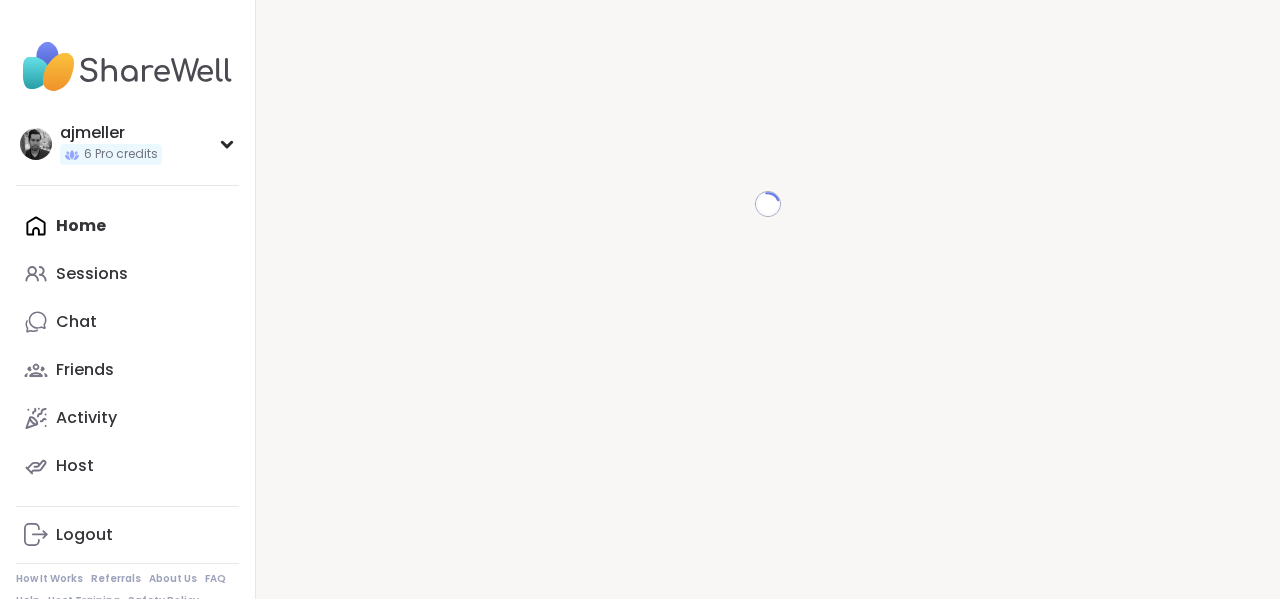 scroll, scrollTop: 0, scrollLeft: 0, axis: both 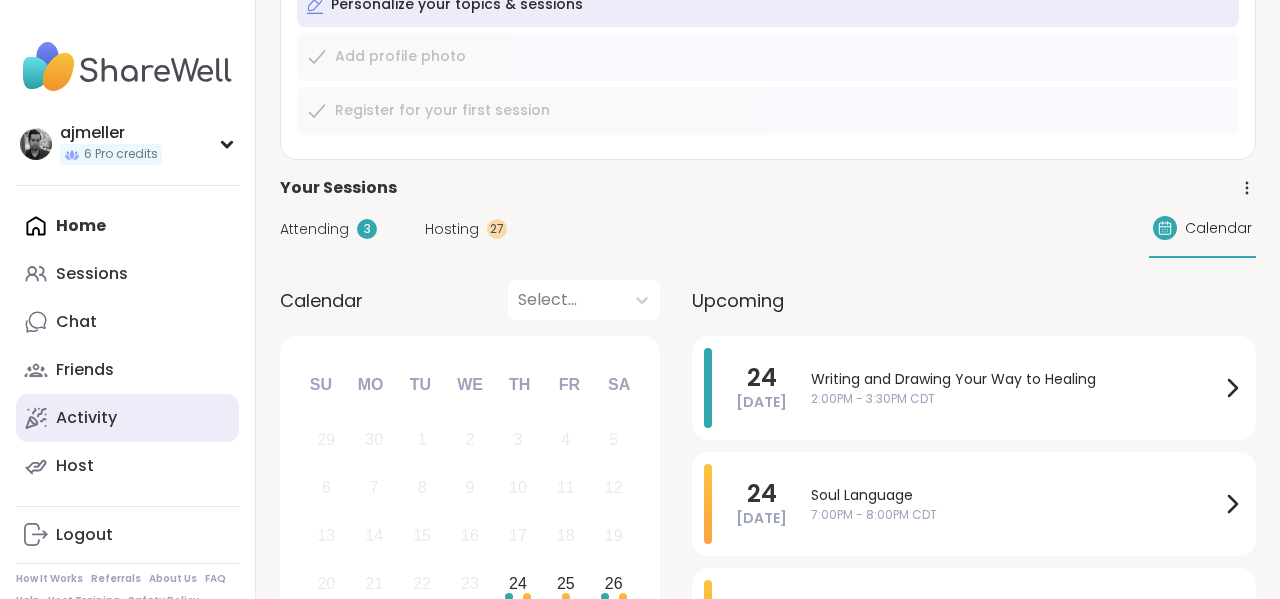 click on "Activity" at bounding box center [127, 418] 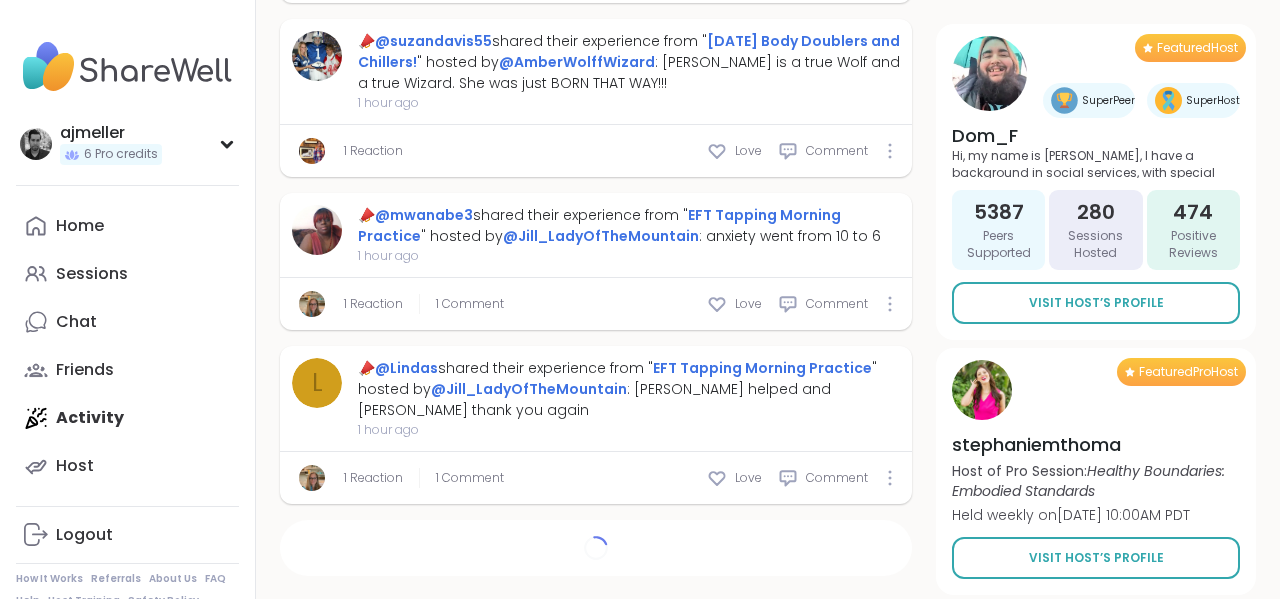 scroll, scrollTop: 0, scrollLeft: 0, axis: both 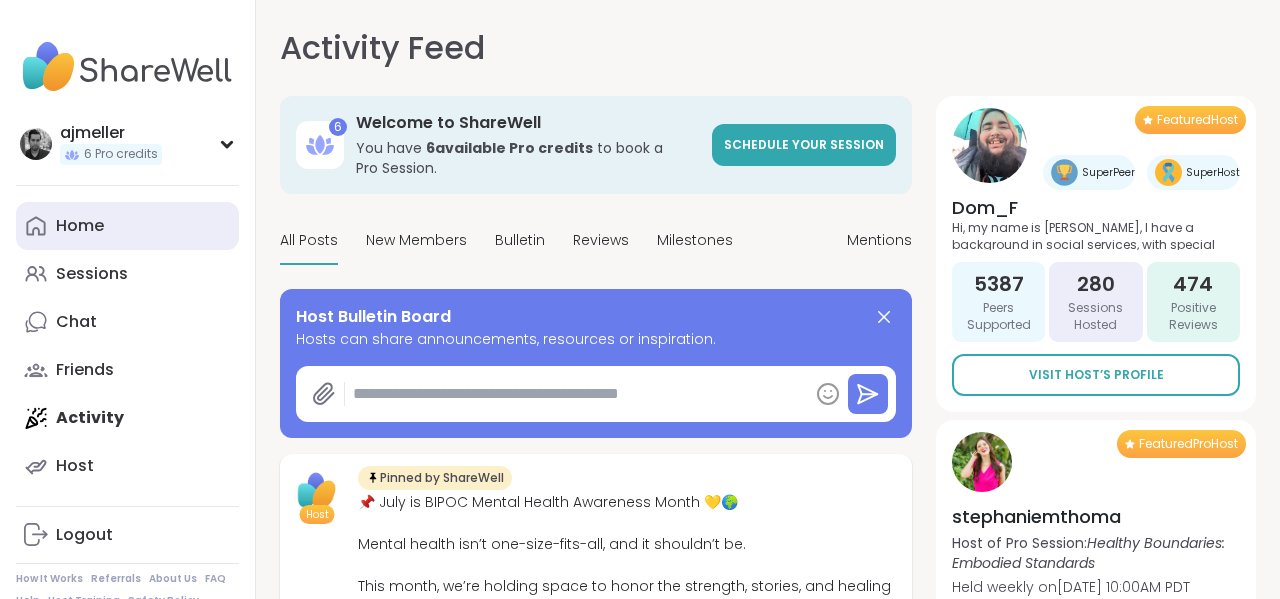 click on "Home" at bounding box center (127, 226) 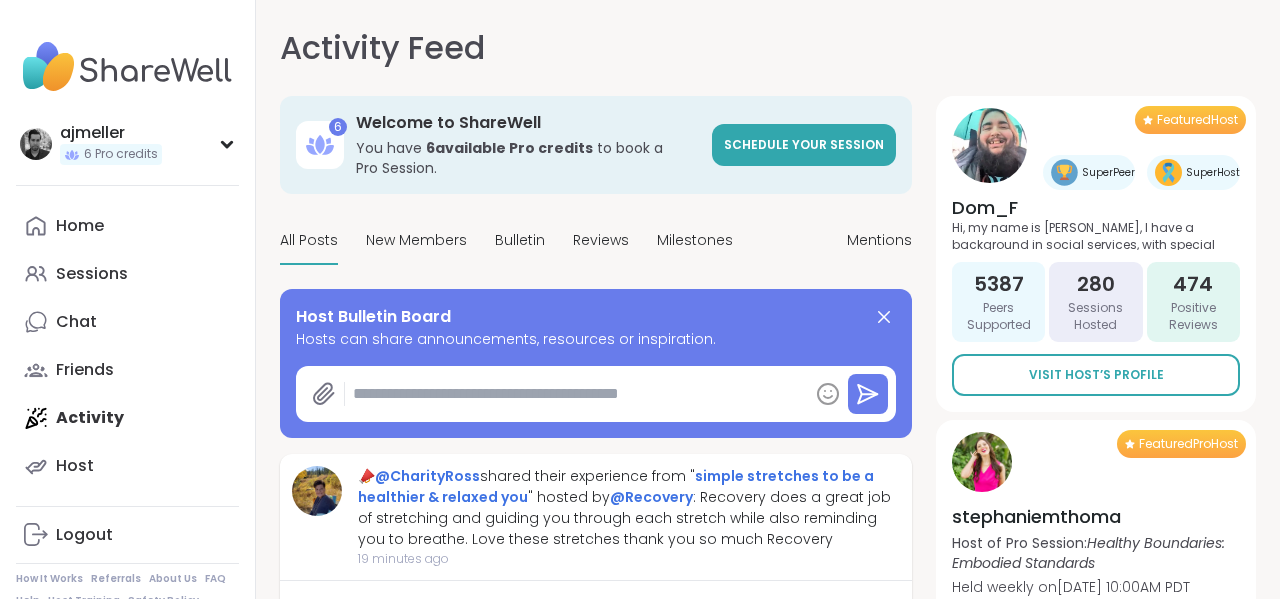 type on "*" 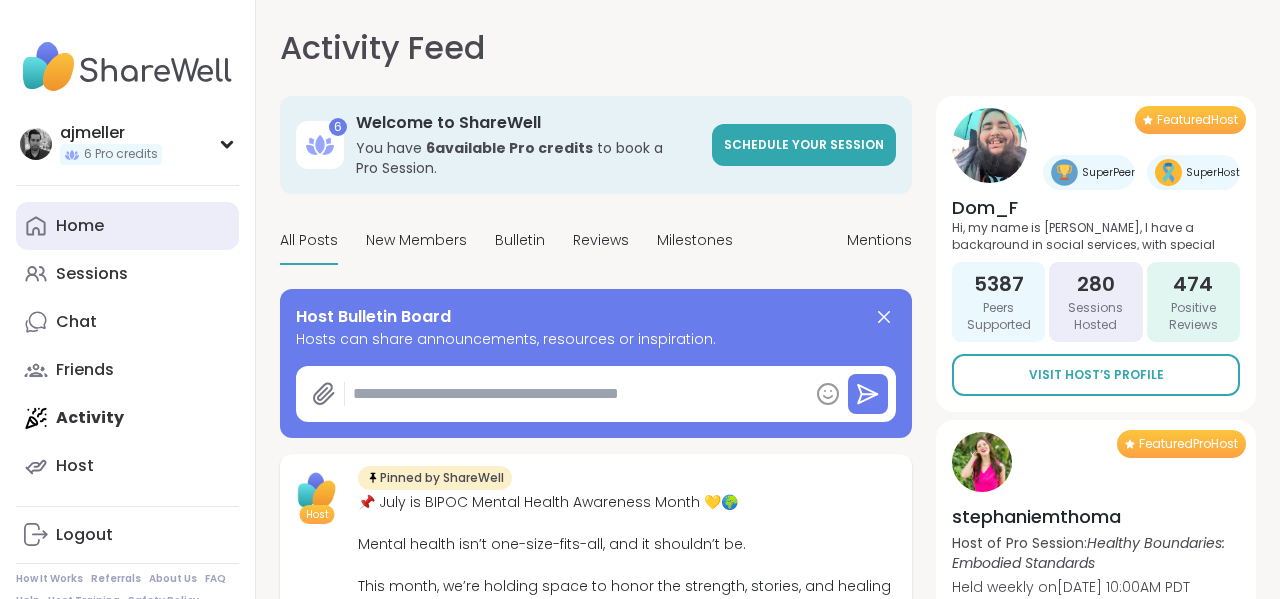 click on "Home" at bounding box center [80, 226] 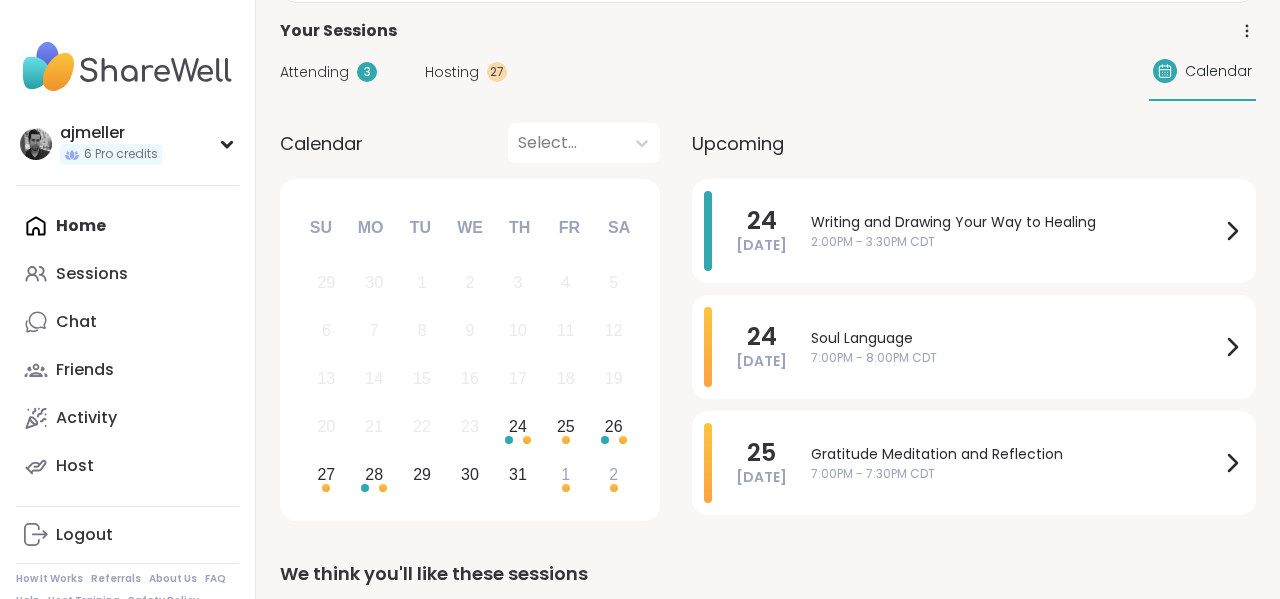 scroll, scrollTop: 400, scrollLeft: 0, axis: vertical 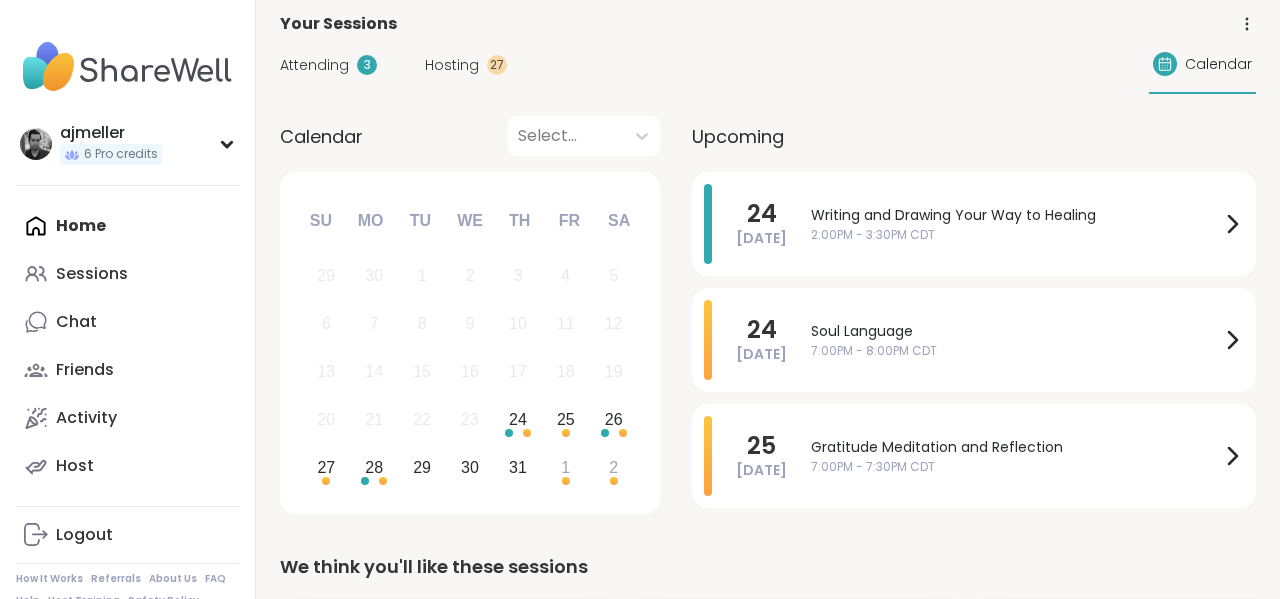 click on "Home Sessions Chat Friends Activity Host" at bounding box center (127, 346) 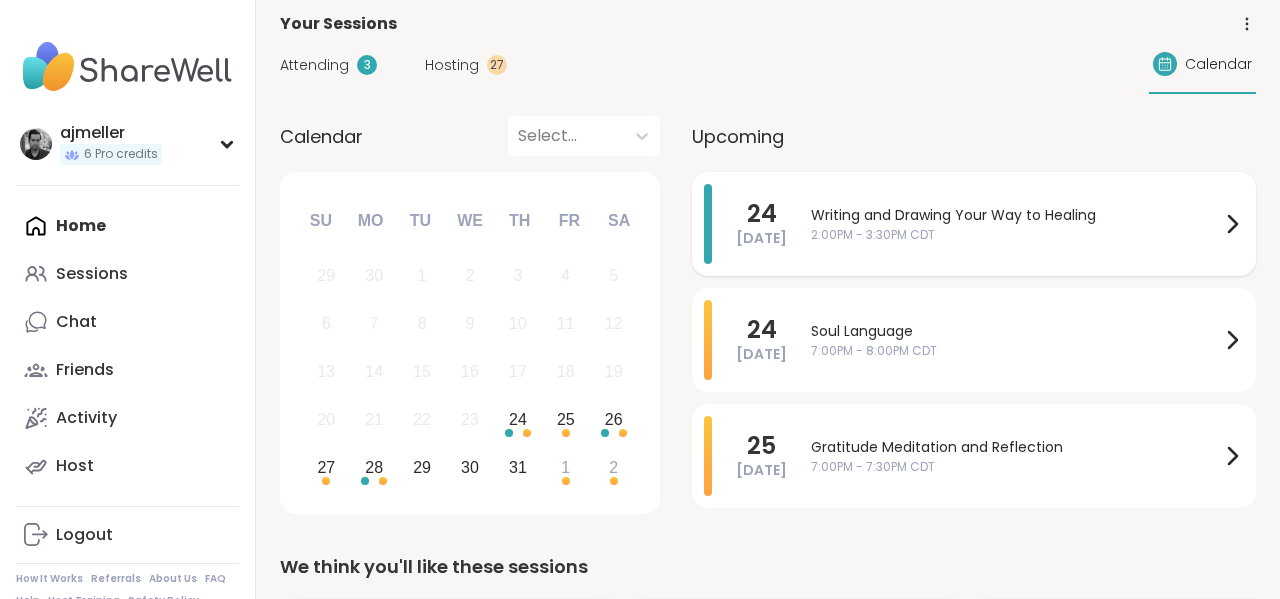 click on "Writing and Drawing Your Way to Healing 2:00PM - 3:30PM CDT" at bounding box center [1027, 224] 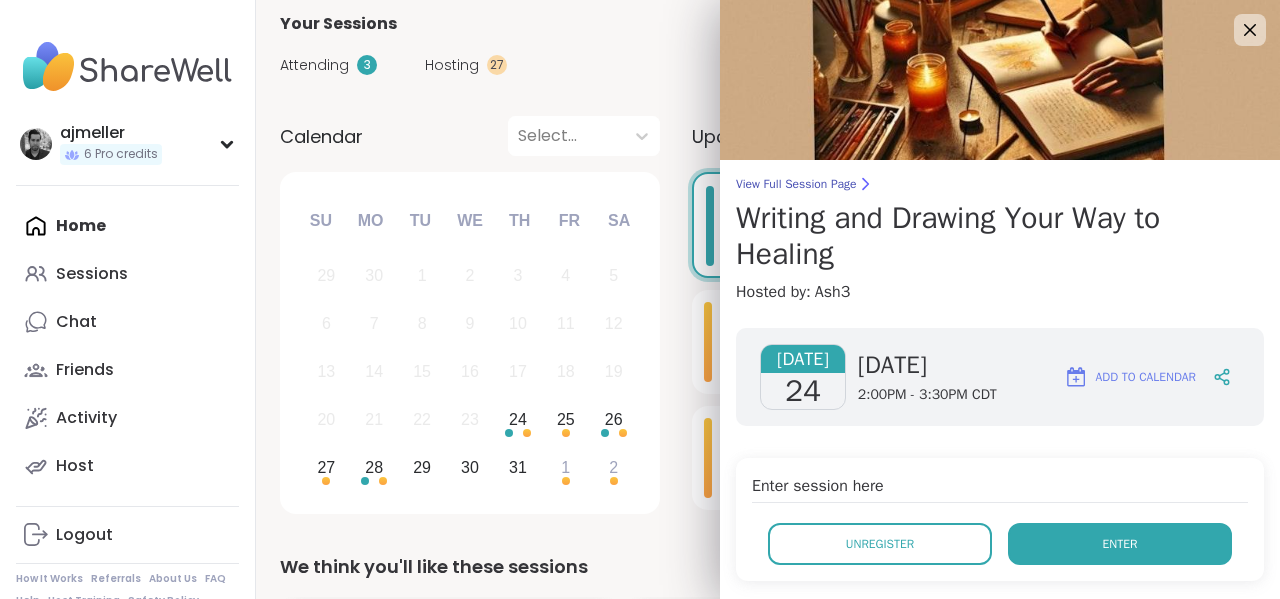 click on "Enter" at bounding box center (1120, 544) 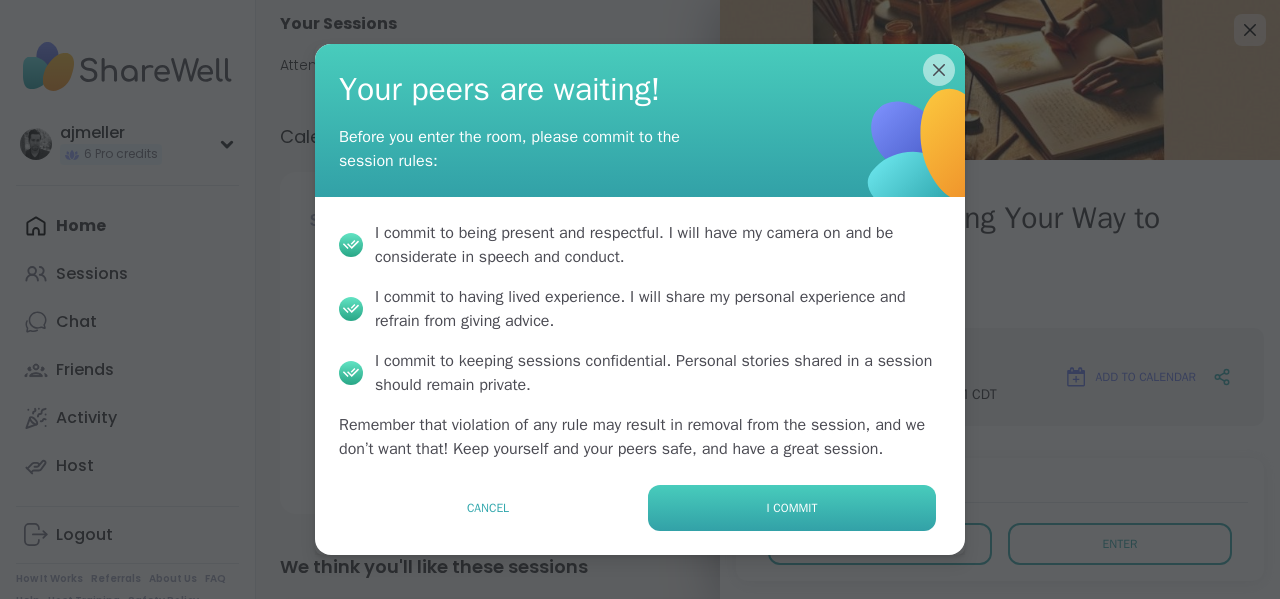 click on "I commit" at bounding box center (792, 508) 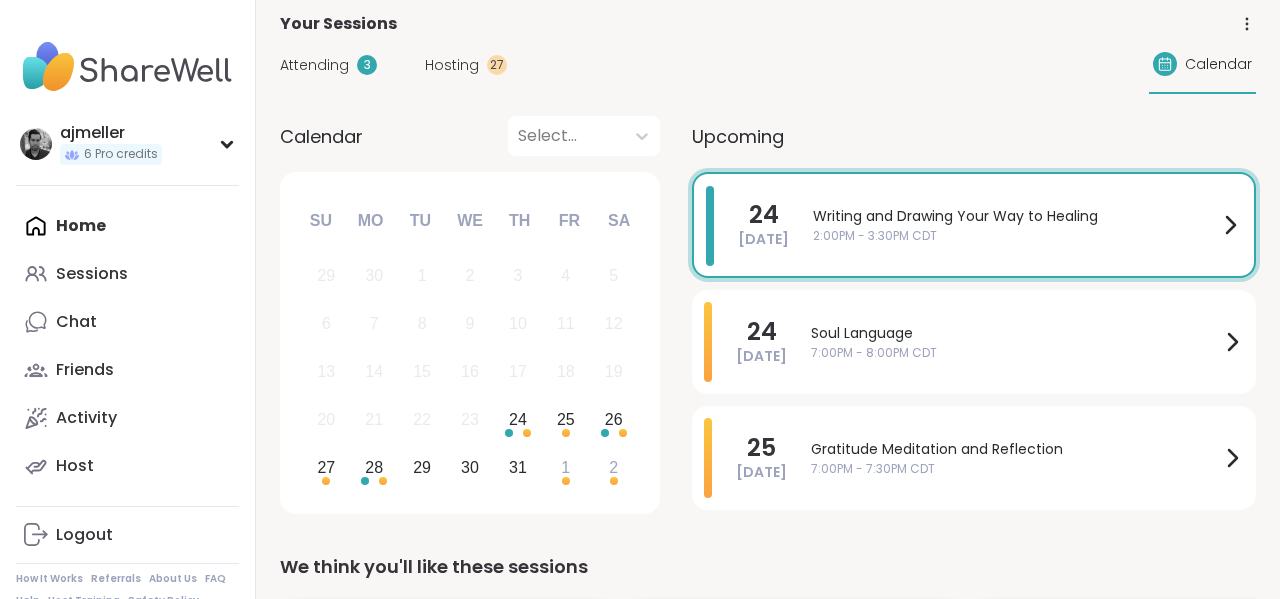 scroll, scrollTop: 0, scrollLeft: 0, axis: both 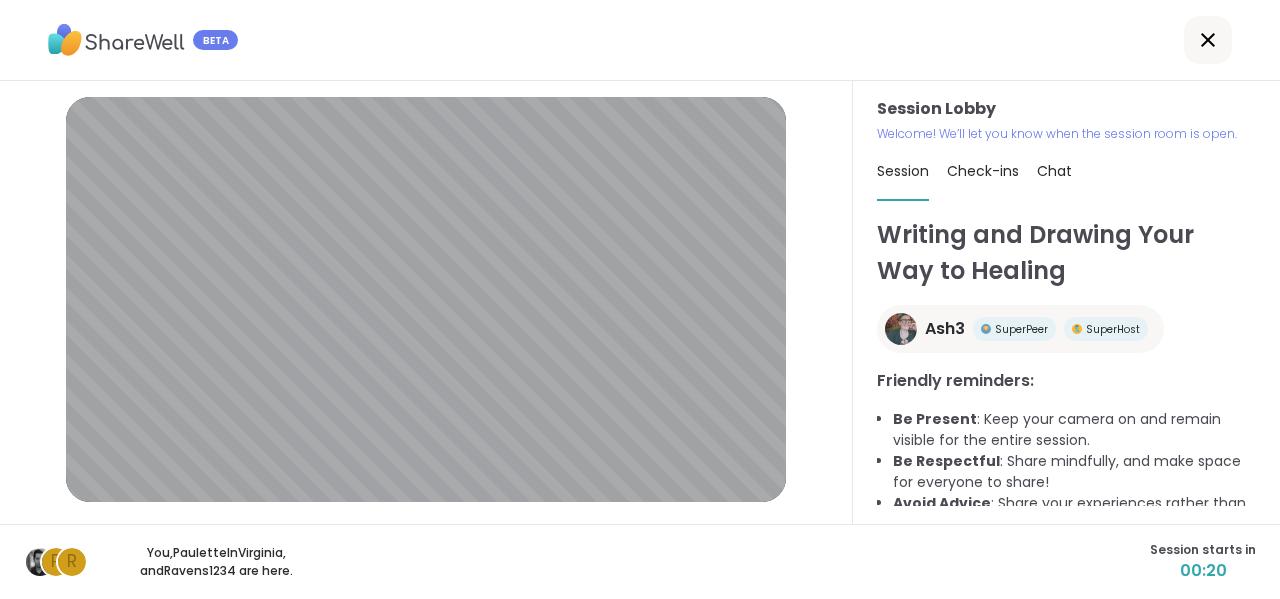 click on "P R You,  PauletteInVirginia , and  Ravens1234   are here. Session starts in 00:20" at bounding box center [640, 561] 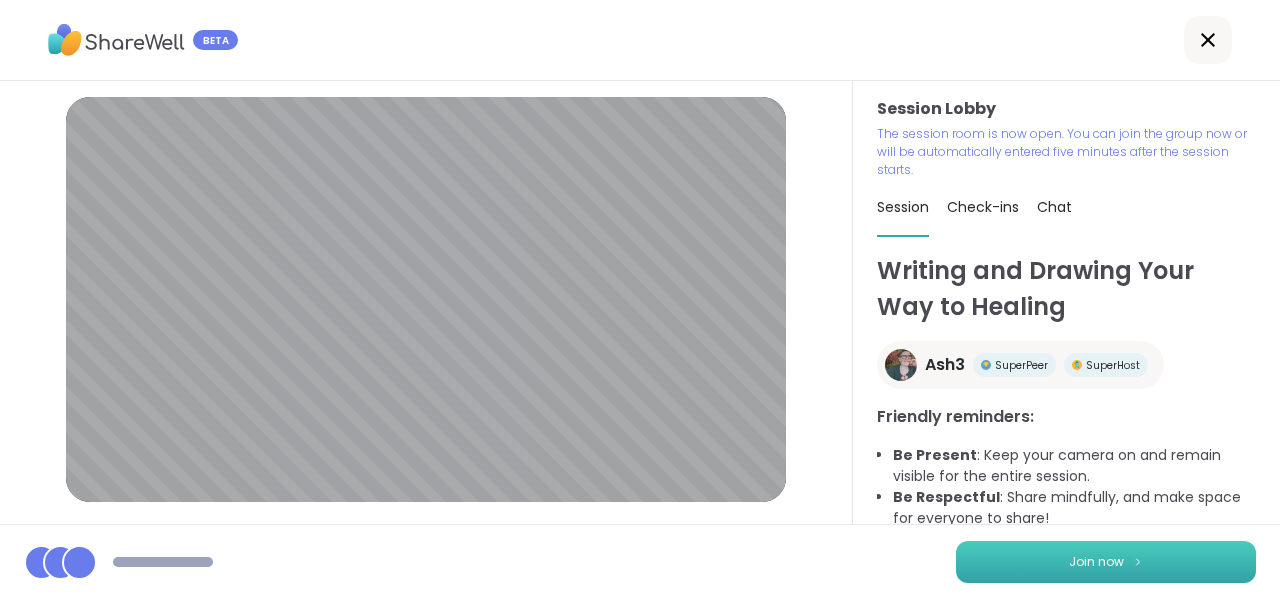 click on "Join now" at bounding box center [1106, 562] 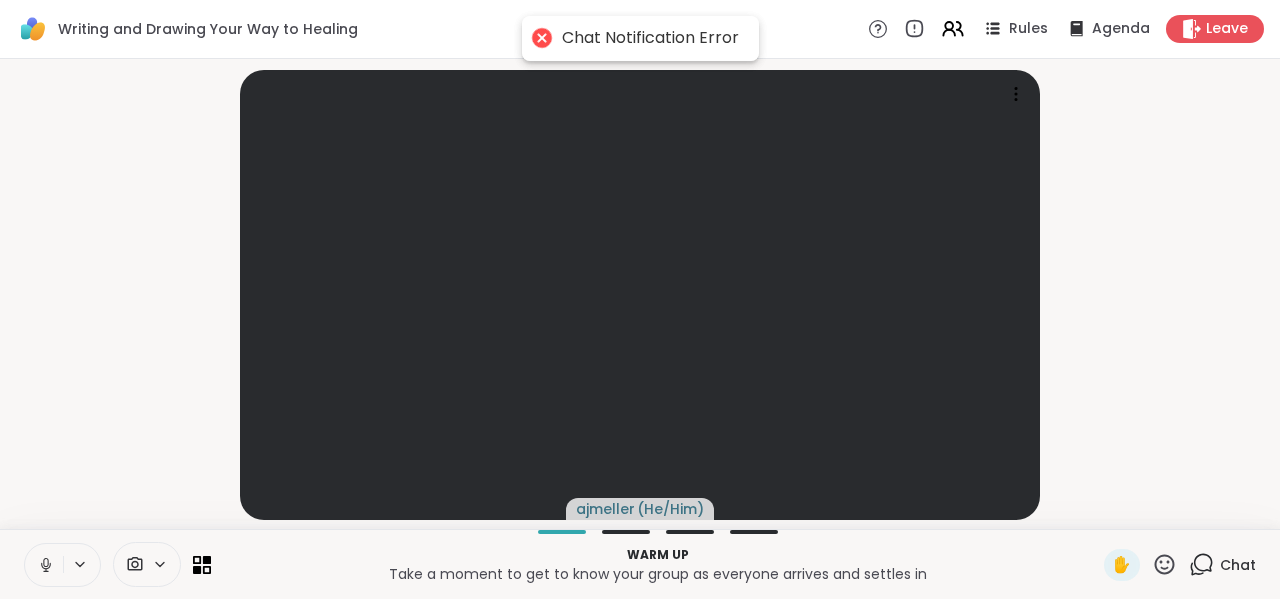 click 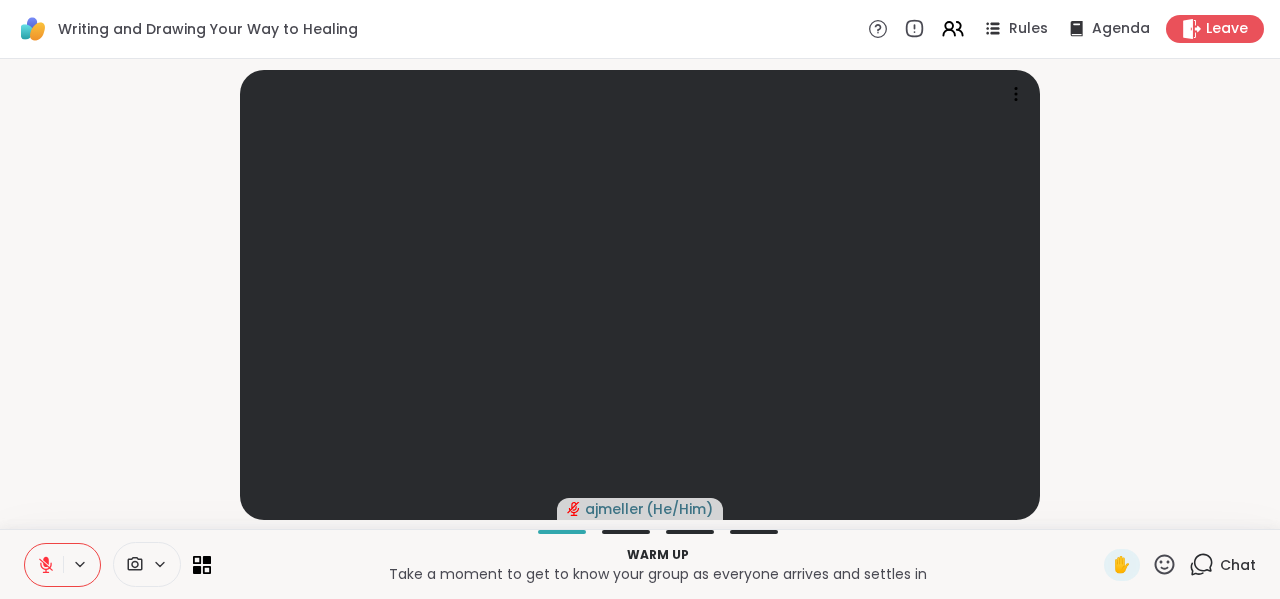 click 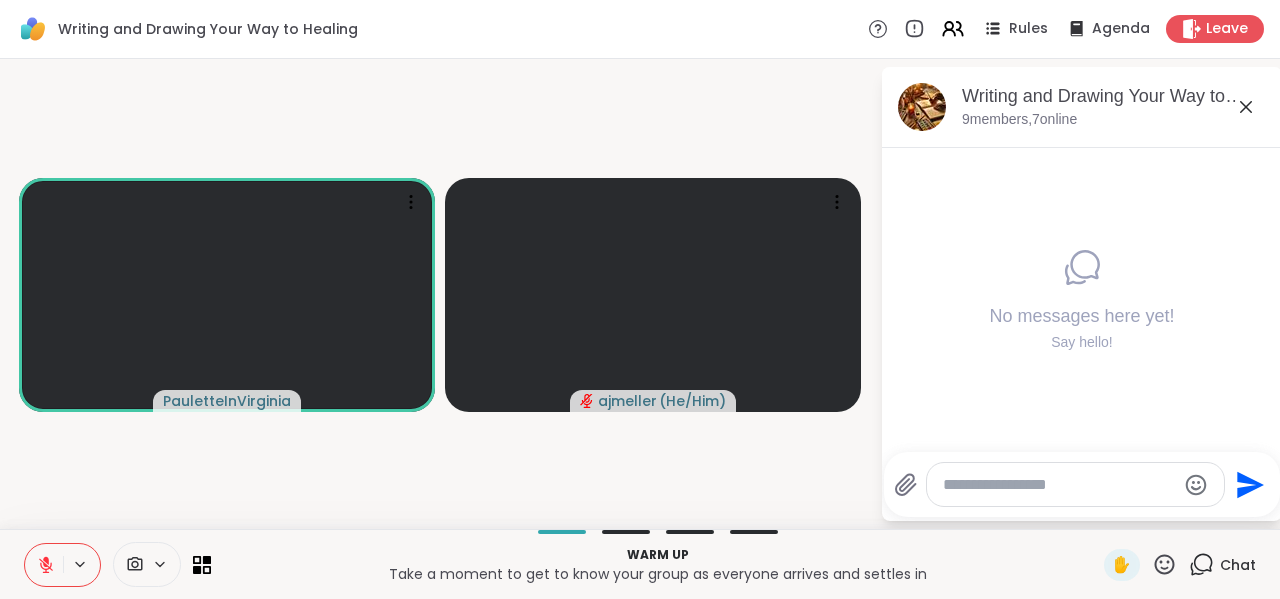 click 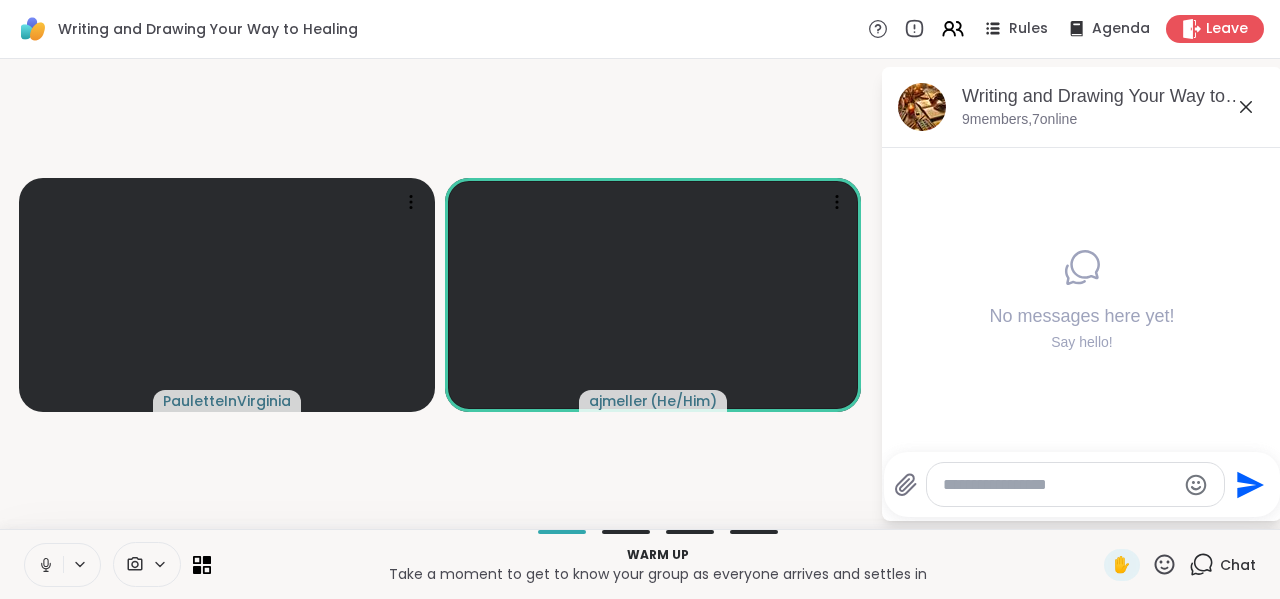 click 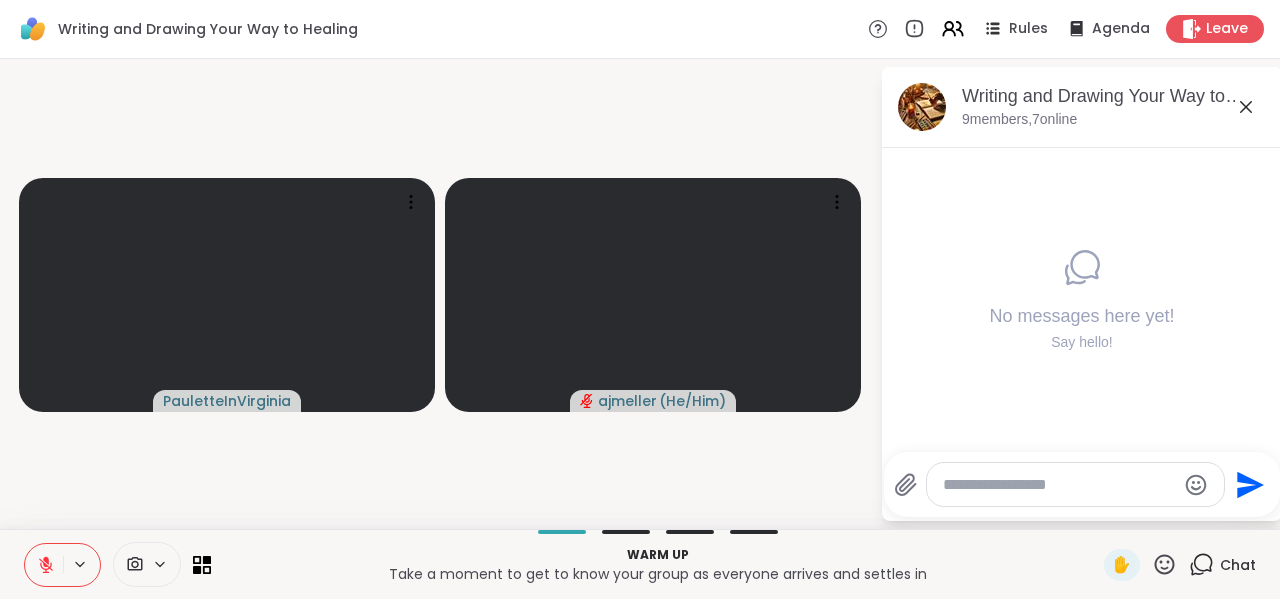 click on "Writing and Drawing Your Way to Healing, [DATE]" at bounding box center (1114, 96) 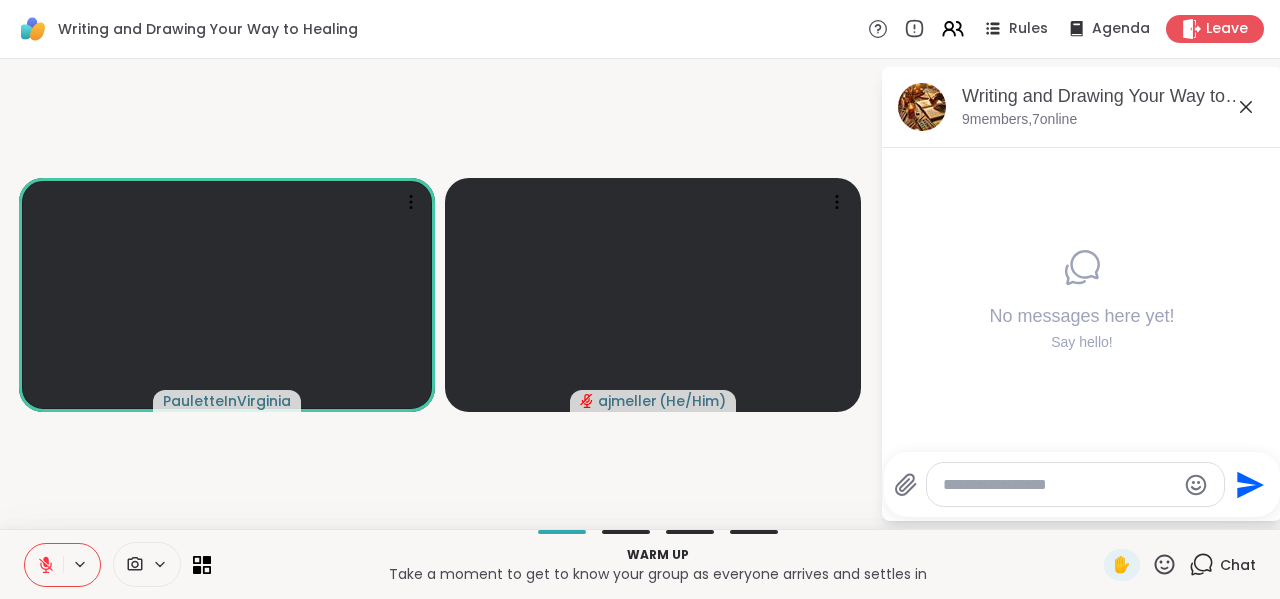 click 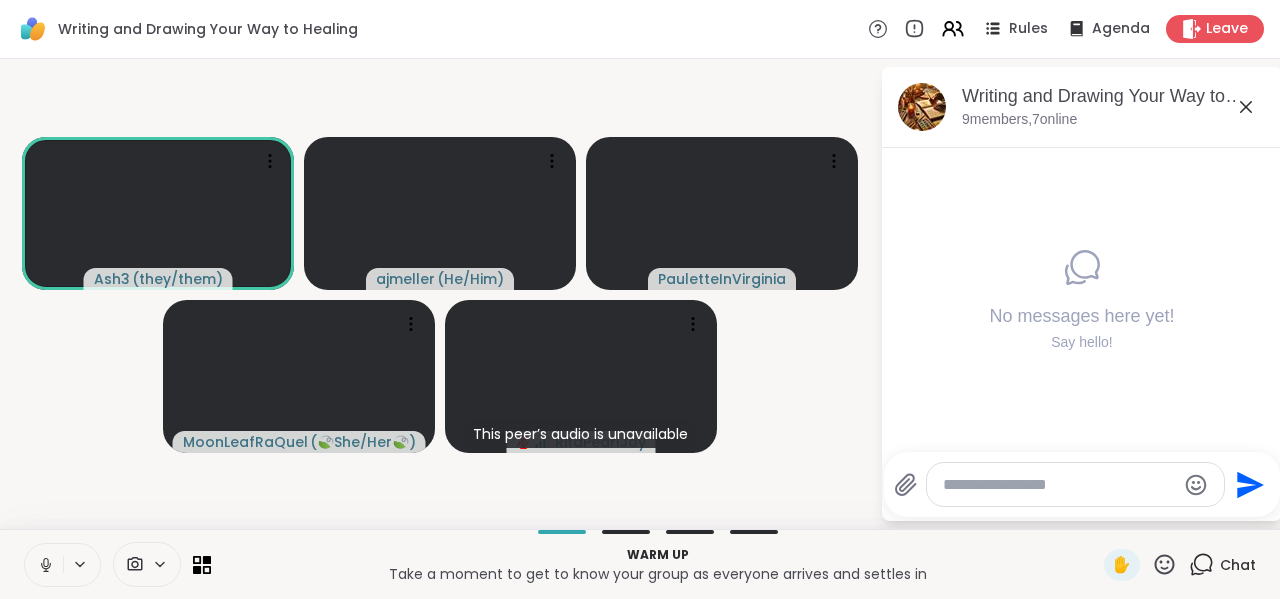 click 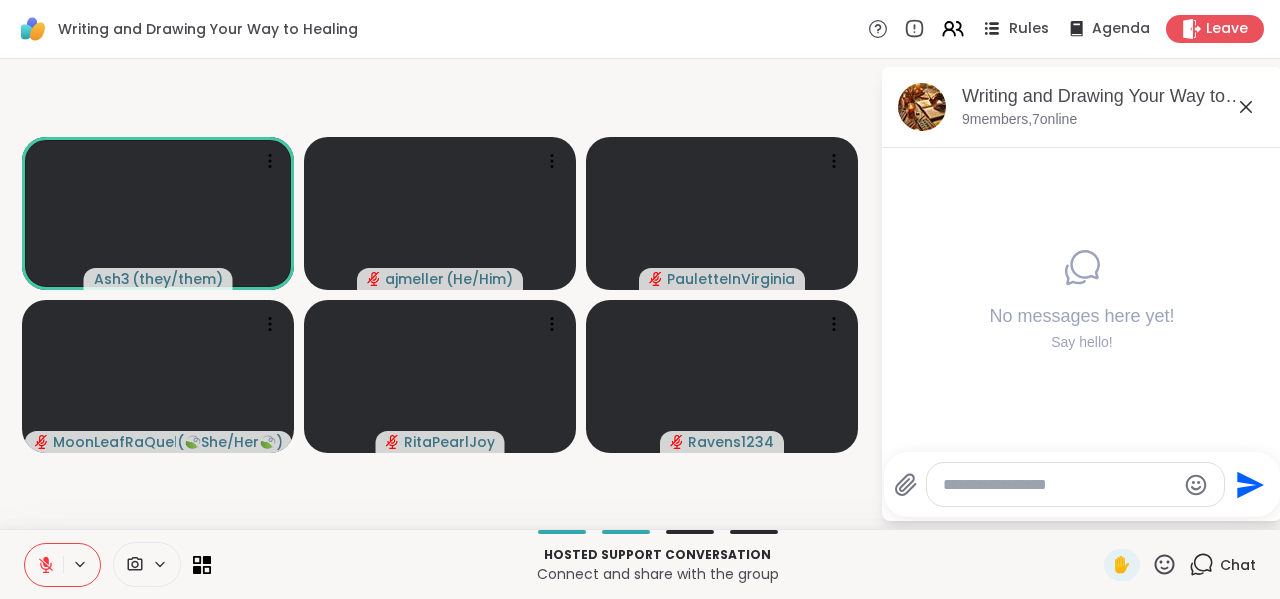click on "Rules" at bounding box center [1029, 29] 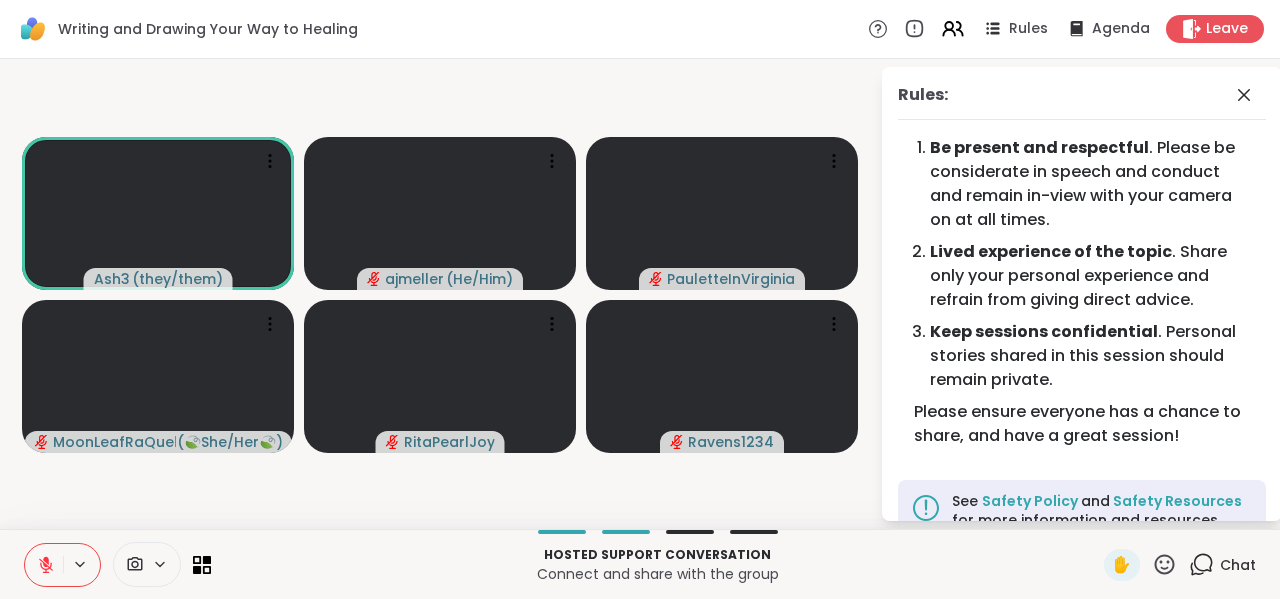 click 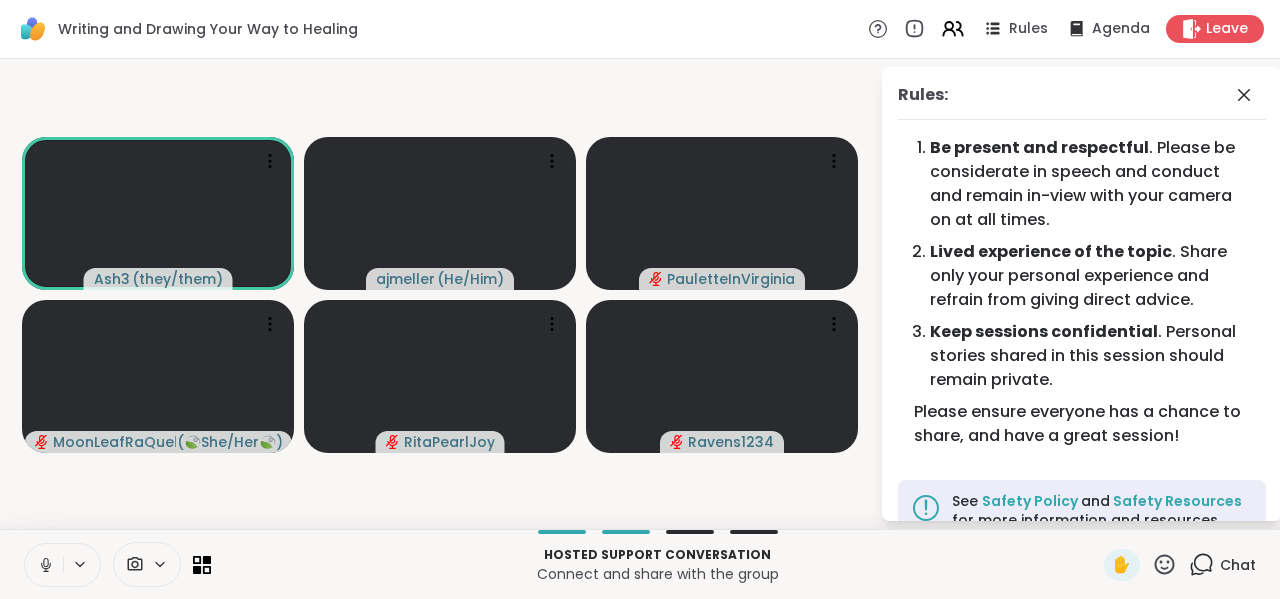 click 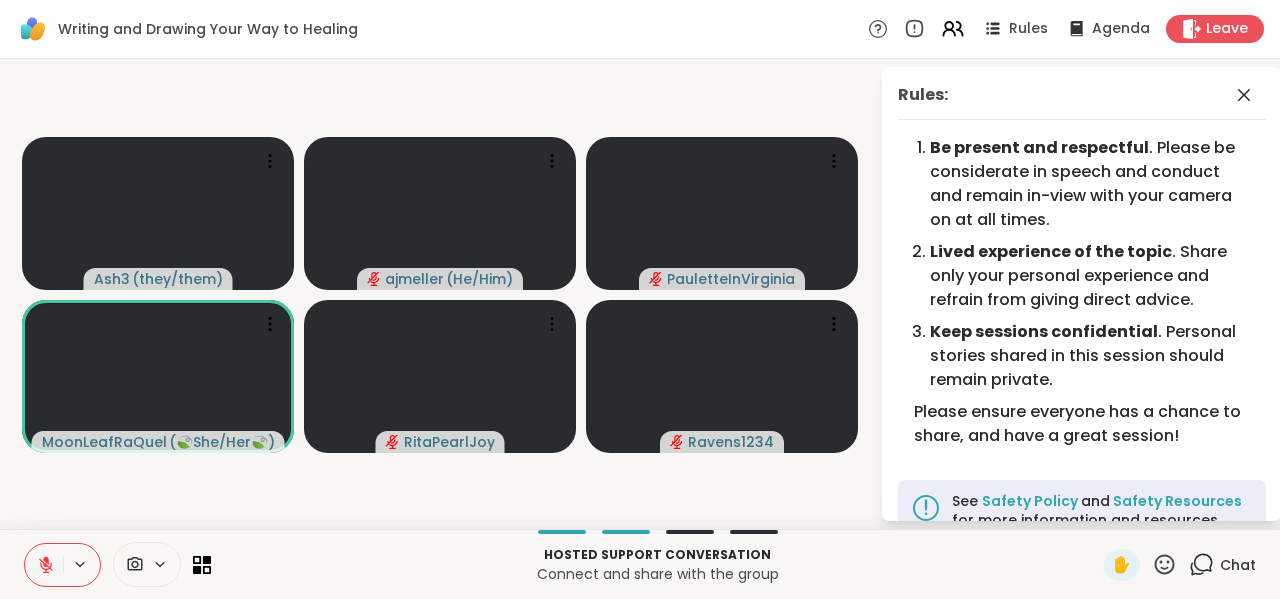 click 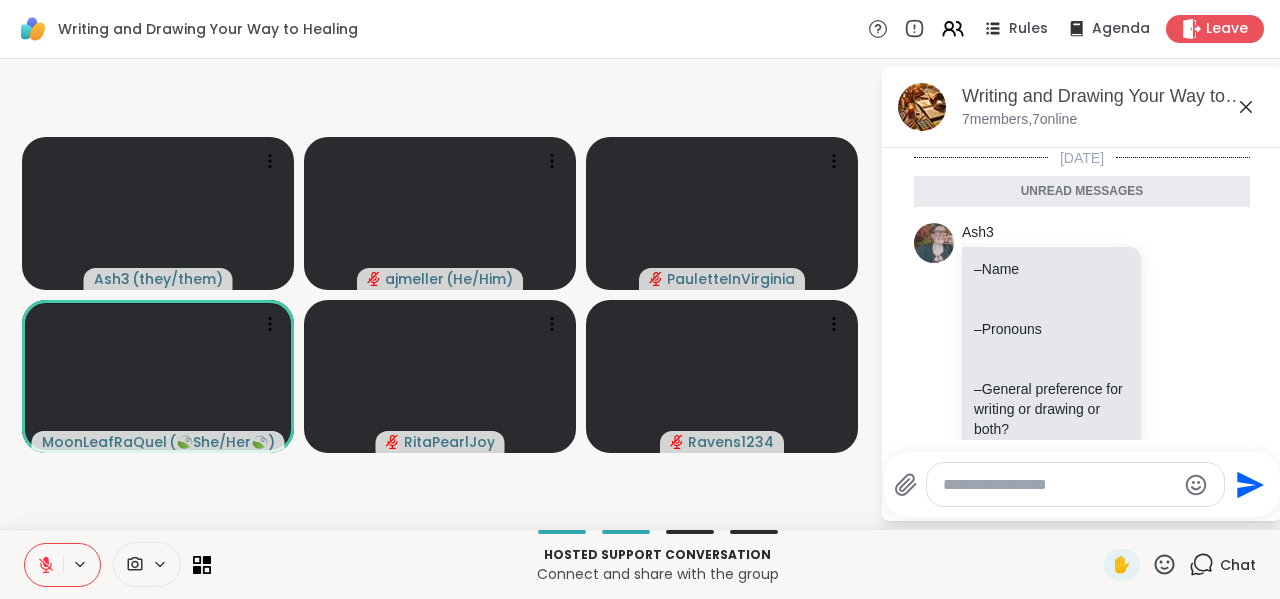 scroll, scrollTop: 145, scrollLeft: 0, axis: vertical 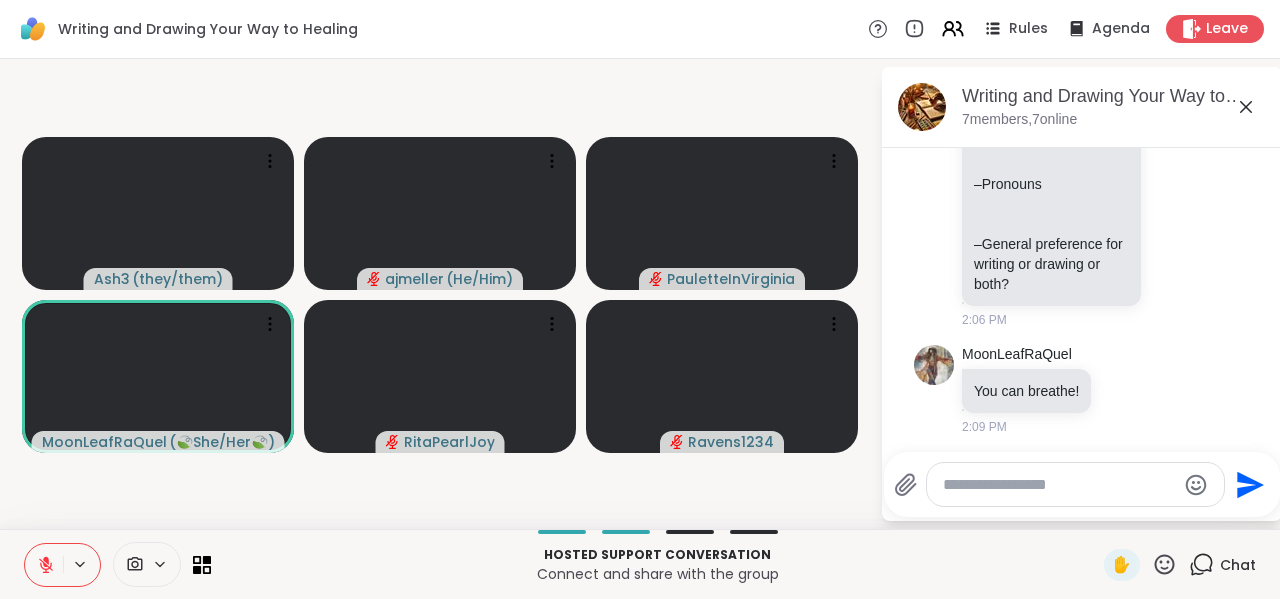 click at bounding box center [1059, 485] 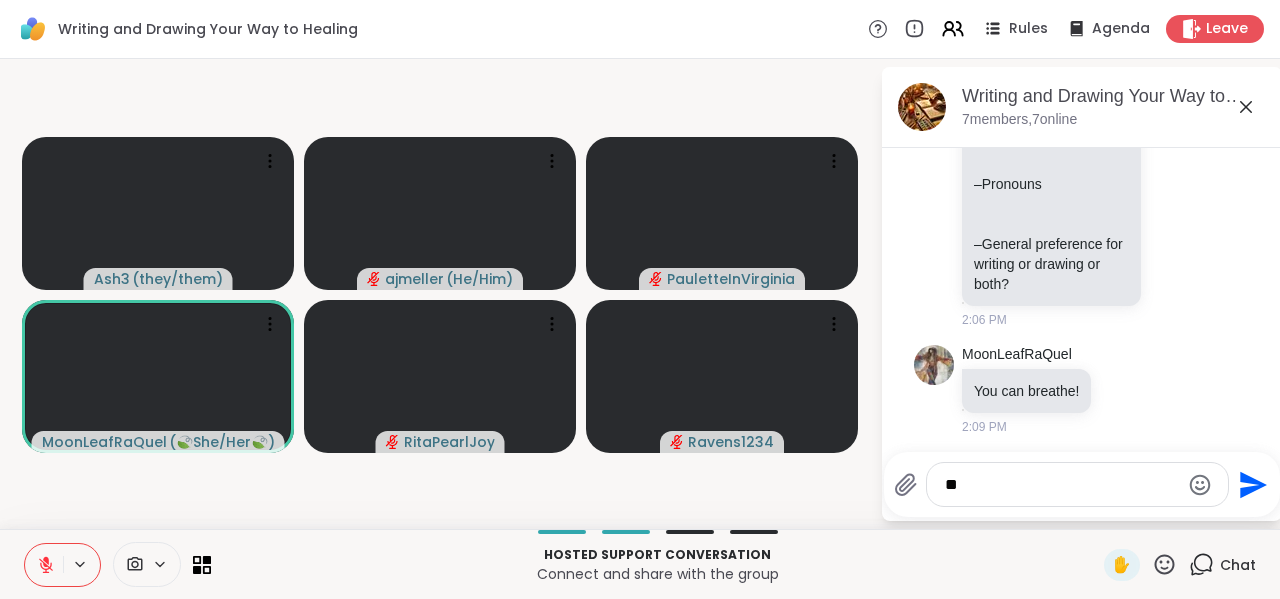 type on "***" 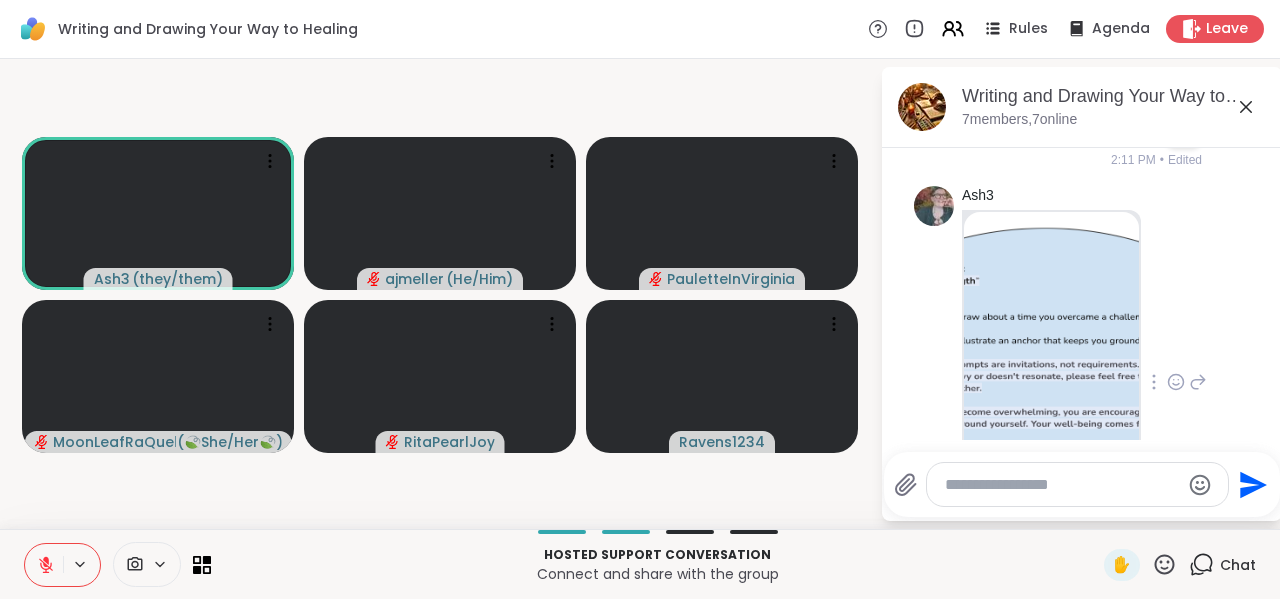 scroll, scrollTop: 504, scrollLeft: 0, axis: vertical 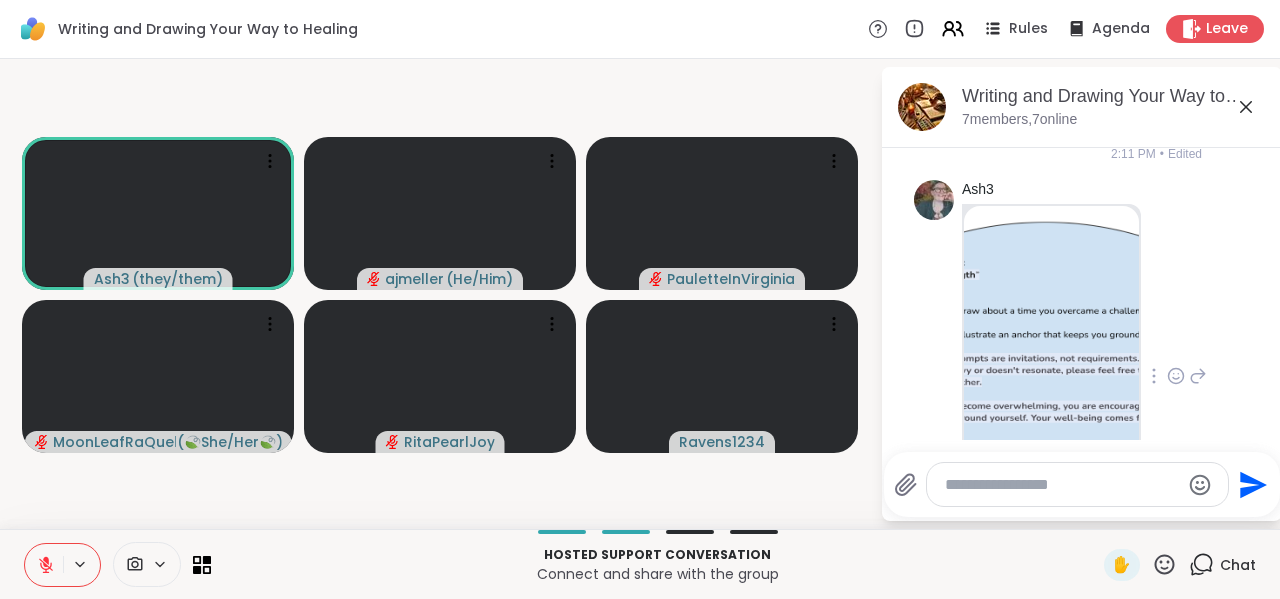 click at bounding box center (1051, 370) 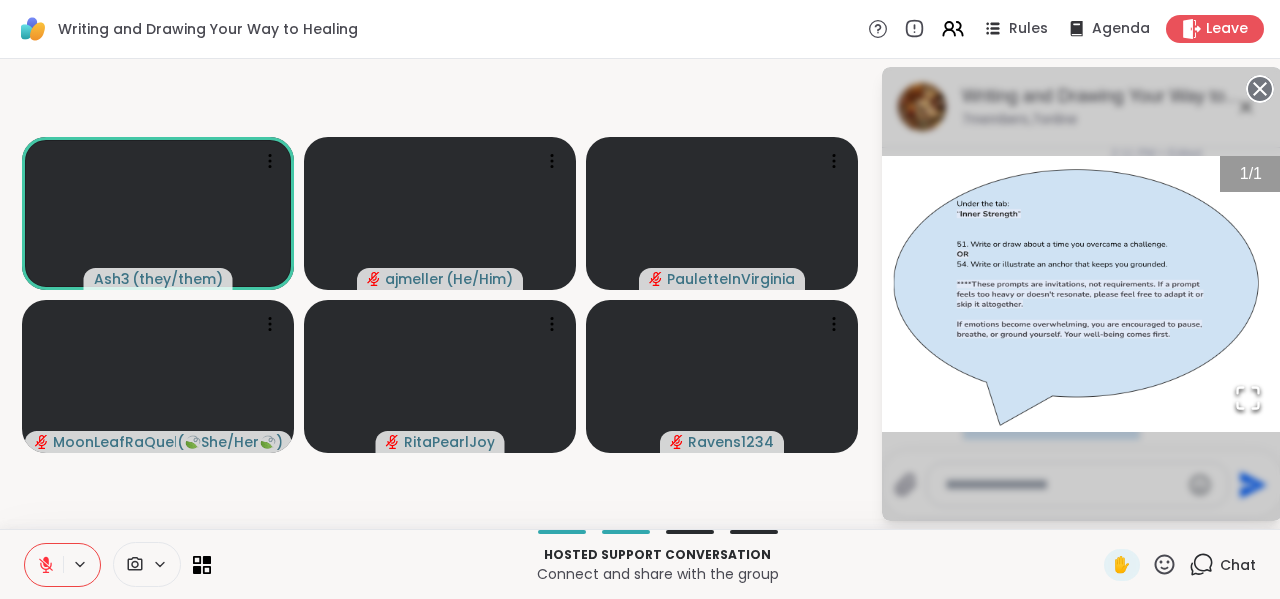 click at bounding box center (1082, 294) 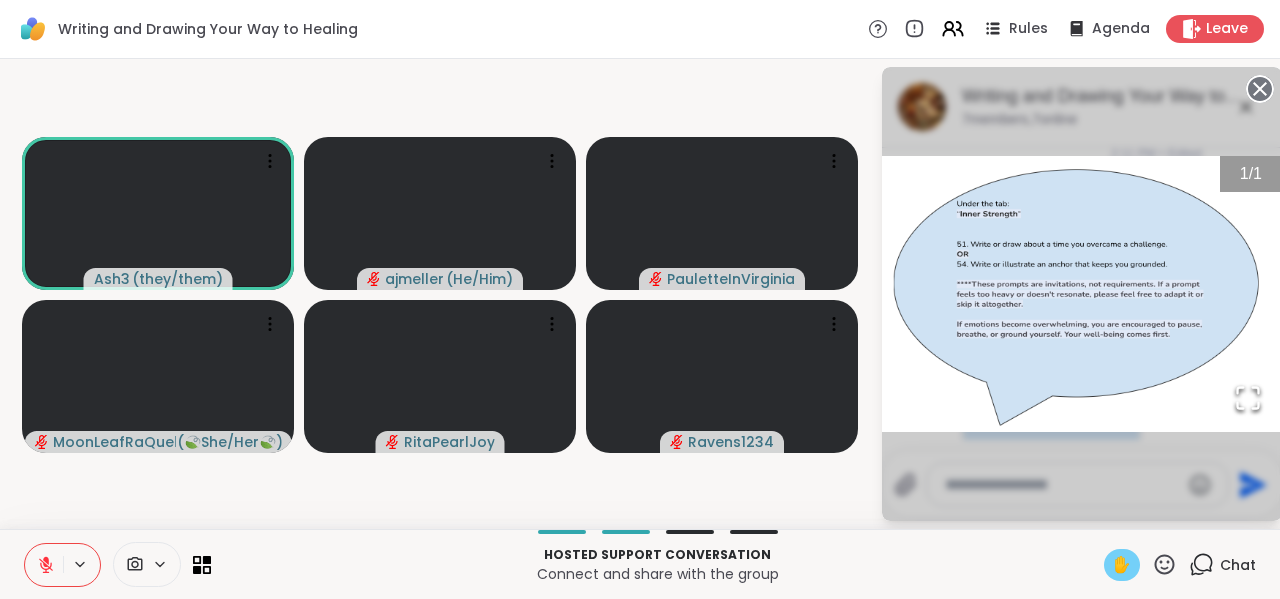 click on "✋" at bounding box center (1122, 565) 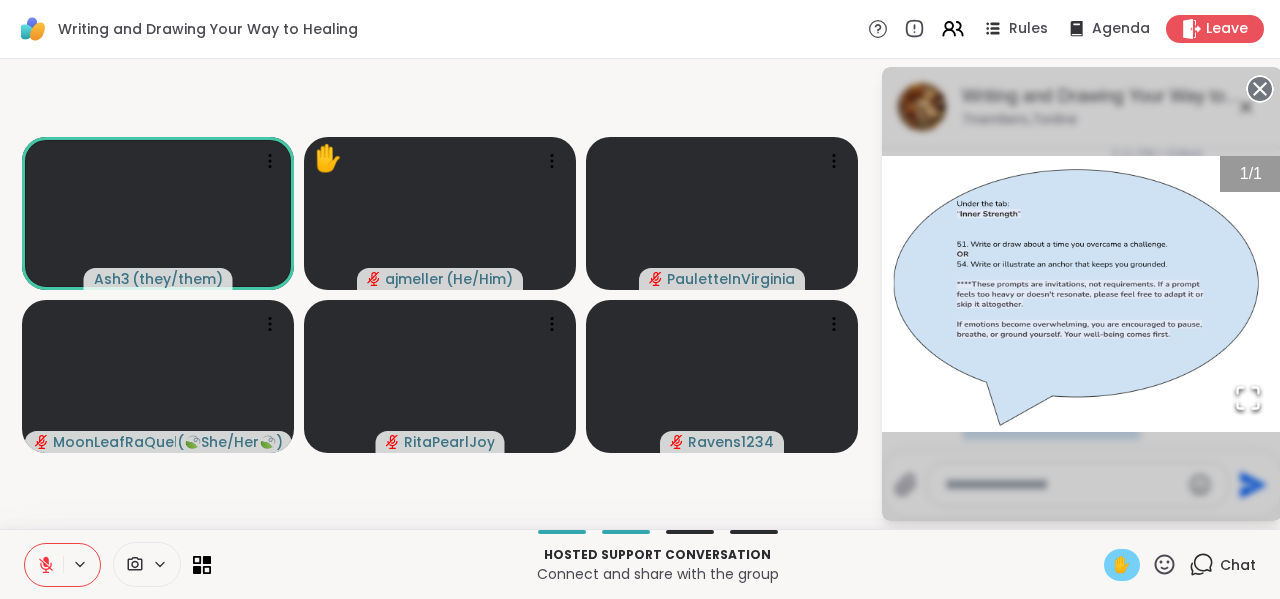 click 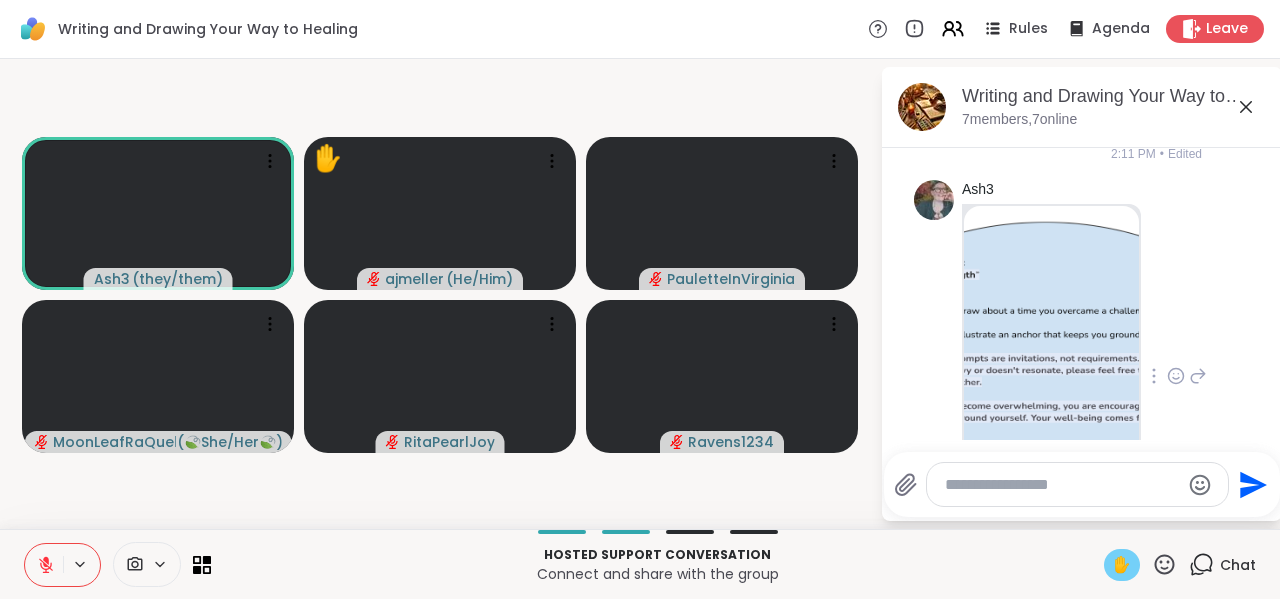 click at bounding box center (1051, 370) 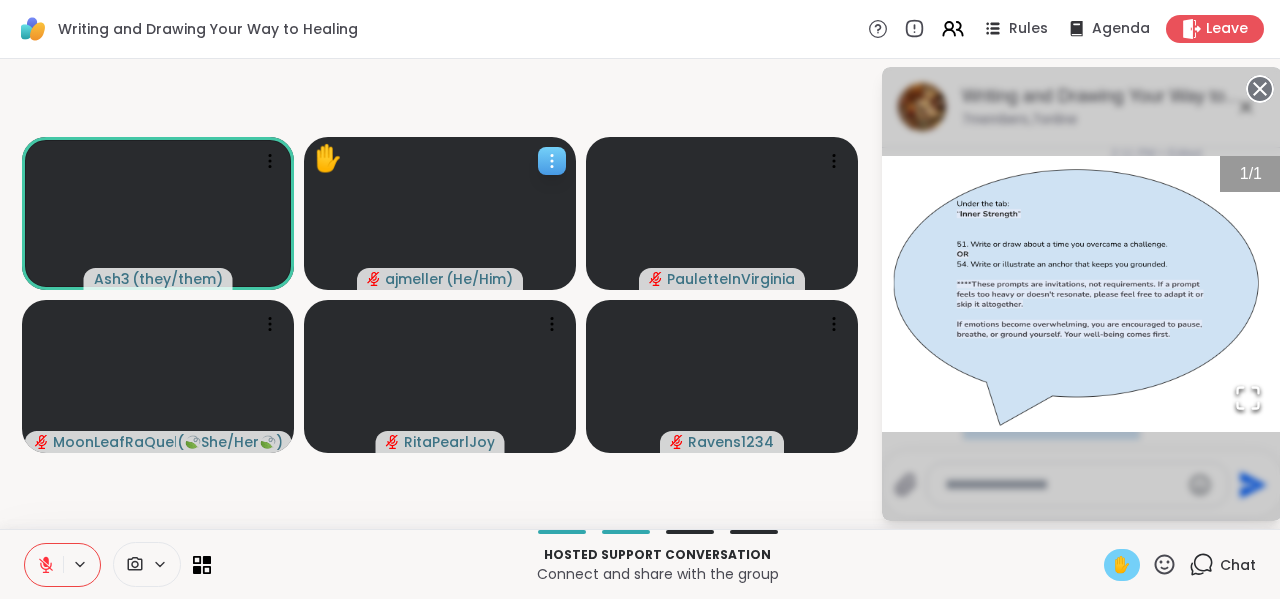 click on "✋" at bounding box center [328, 158] 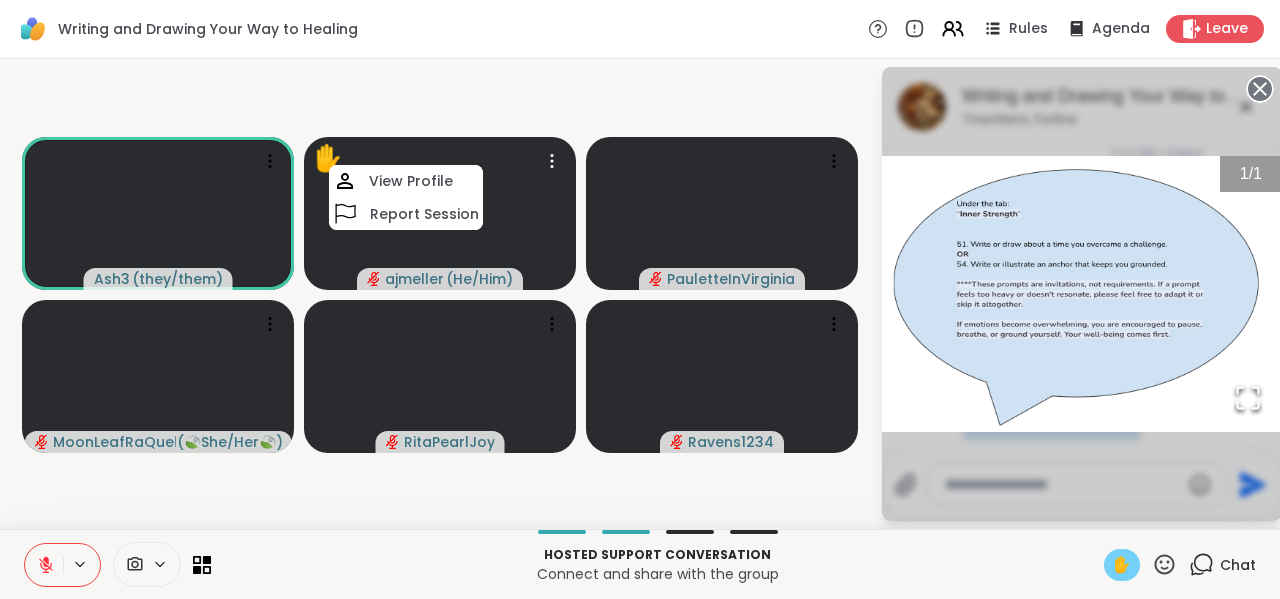click on "Ash3 ( they/them ) ✋ ajmeller ( He/Him ) View Profile Report Session PauletteInVirginia MoonLeafRaQuel ( 🍃She/Her🍃 ) RitaPearlJoy Ravens1234" at bounding box center (440, 294) 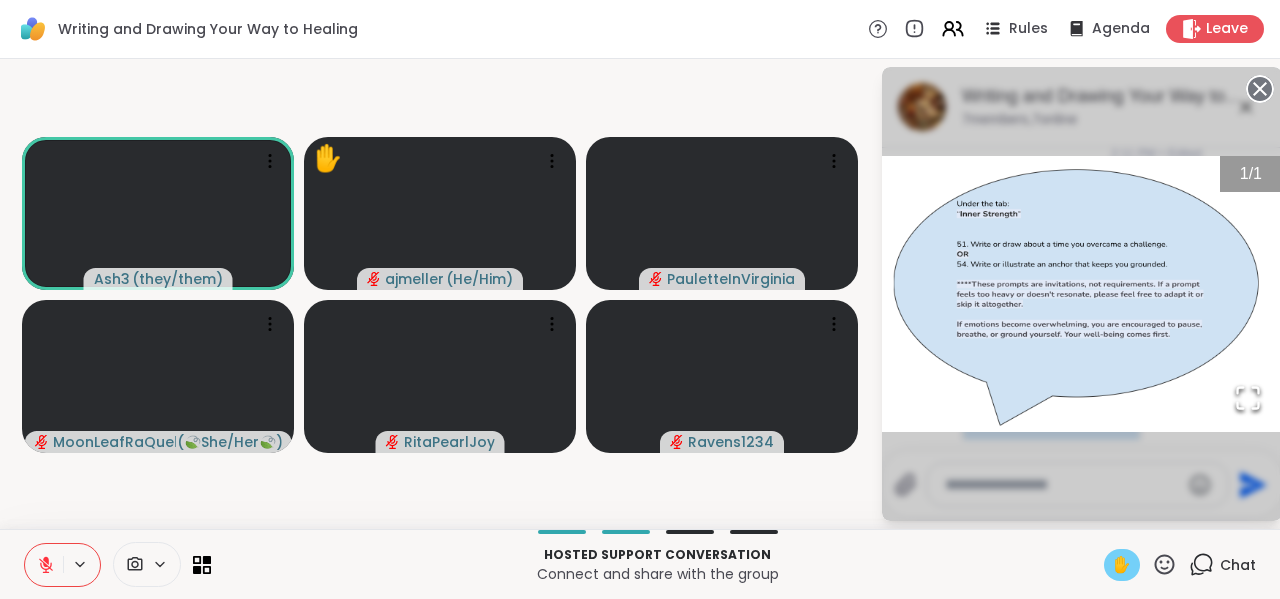 click on "✋" at bounding box center [1122, 565] 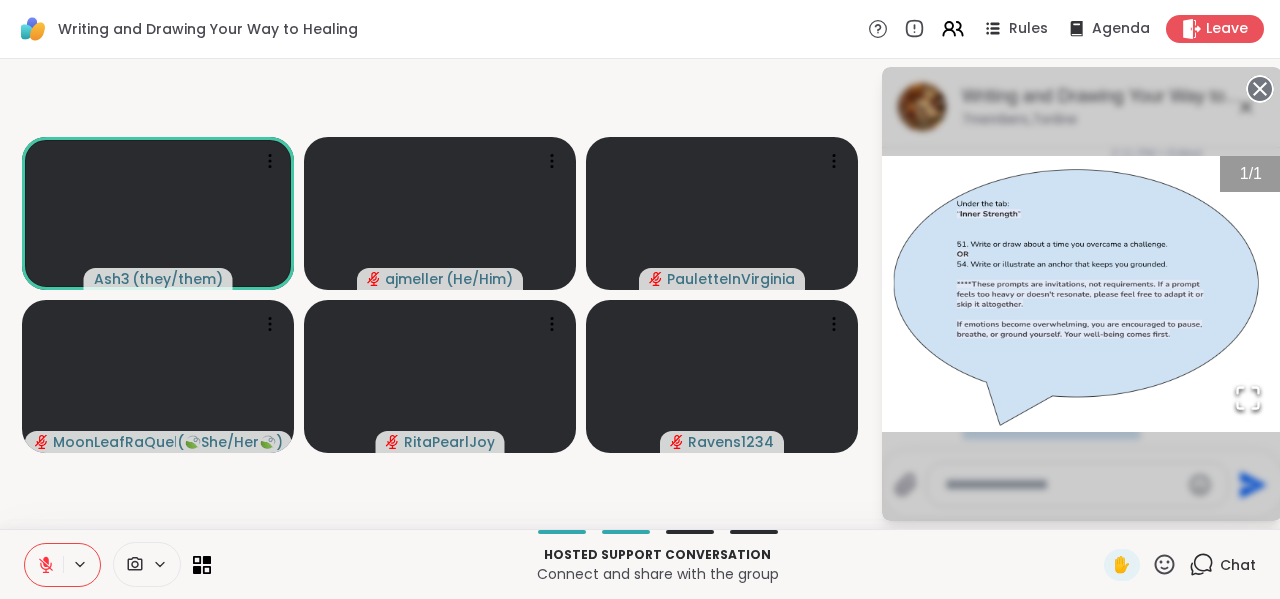 click 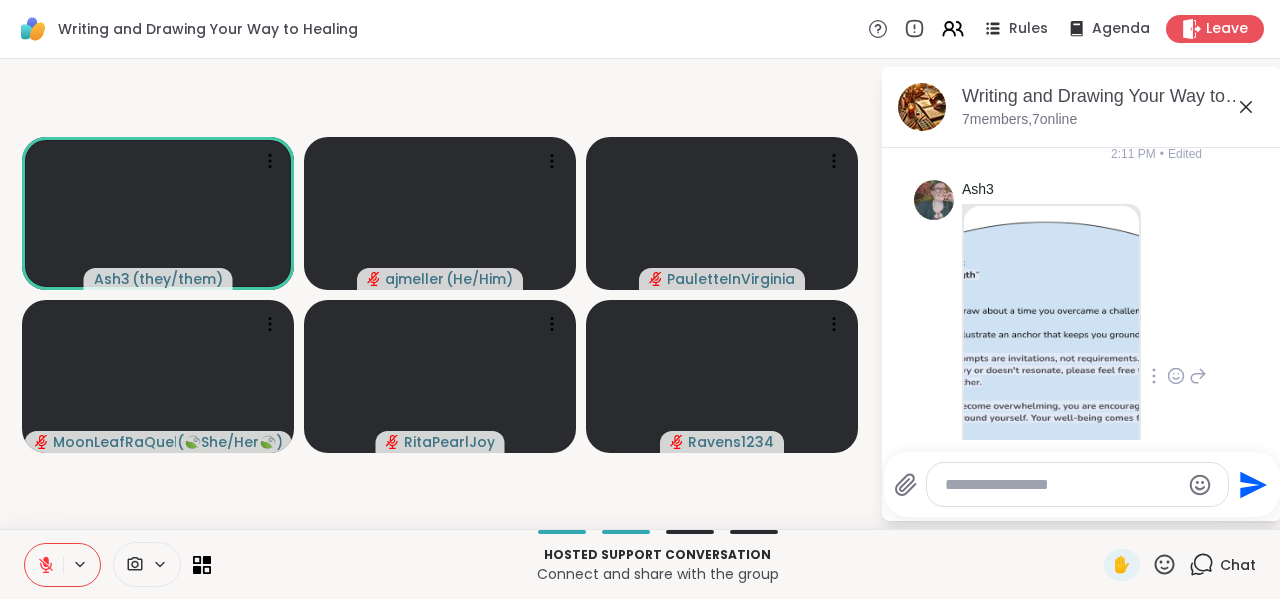click at bounding box center [1062, 485] 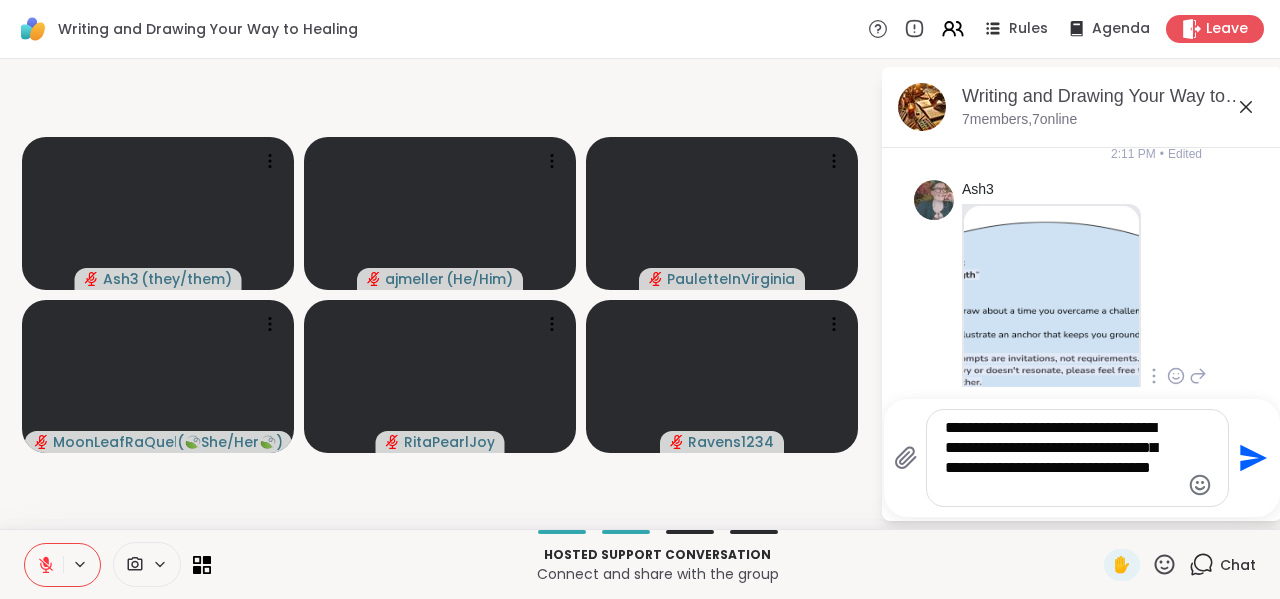 type on "**********" 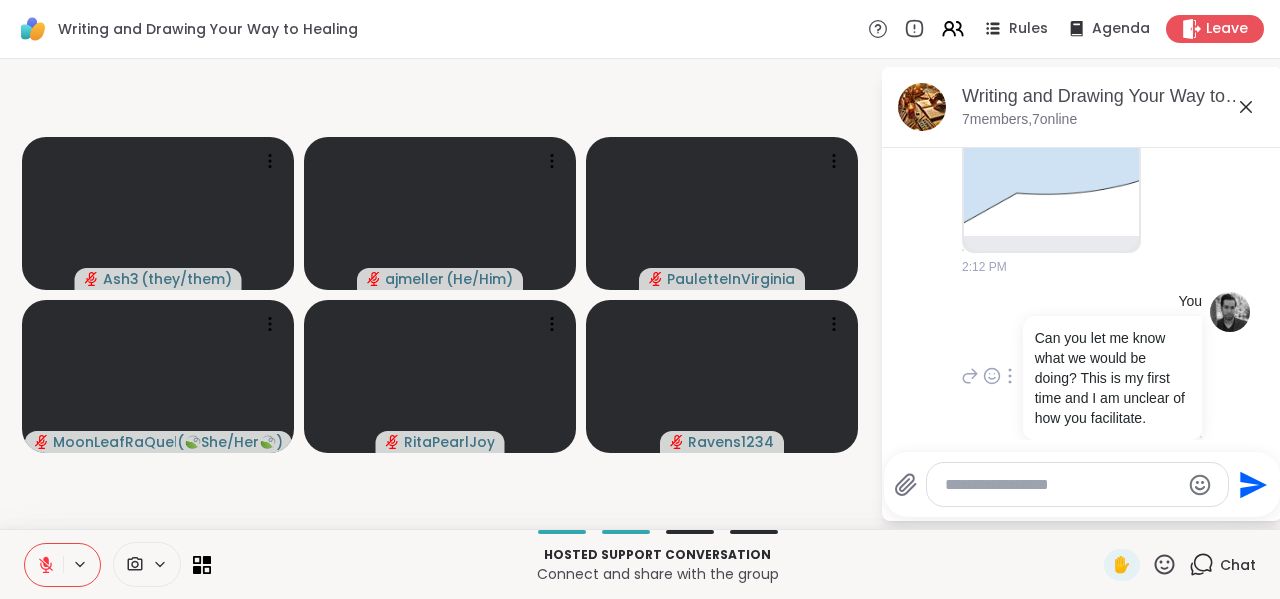 scroll, scrollTop: 827, scrollLeft: 0, axis: vertical 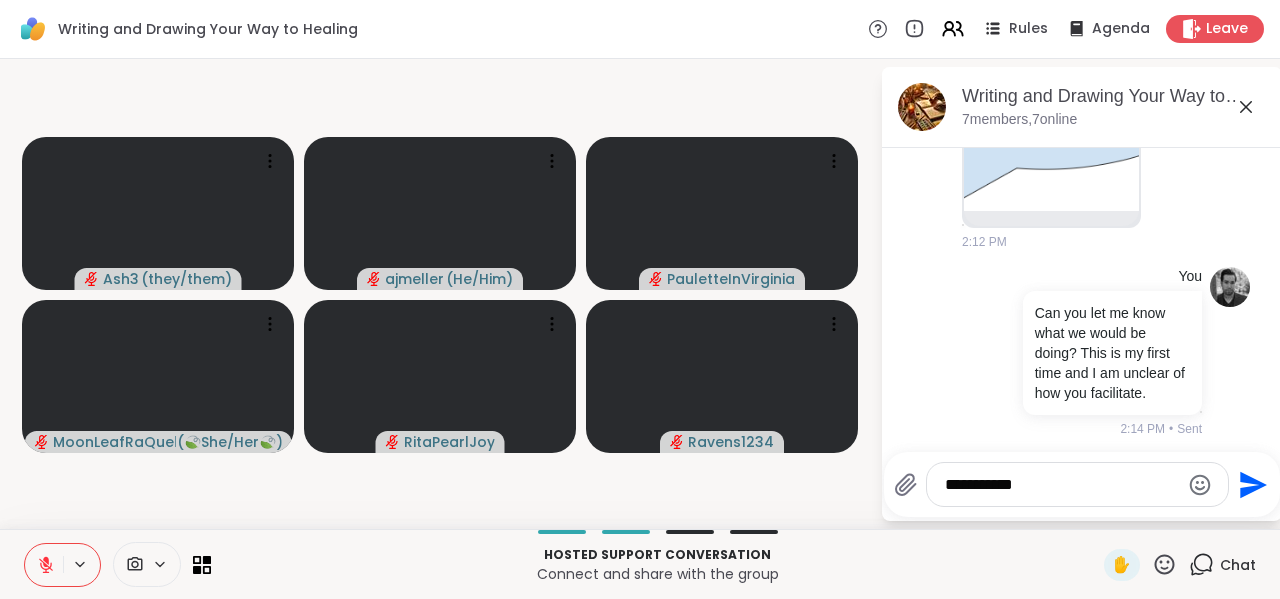 click on "**********" at bounding box center [1077, 484] 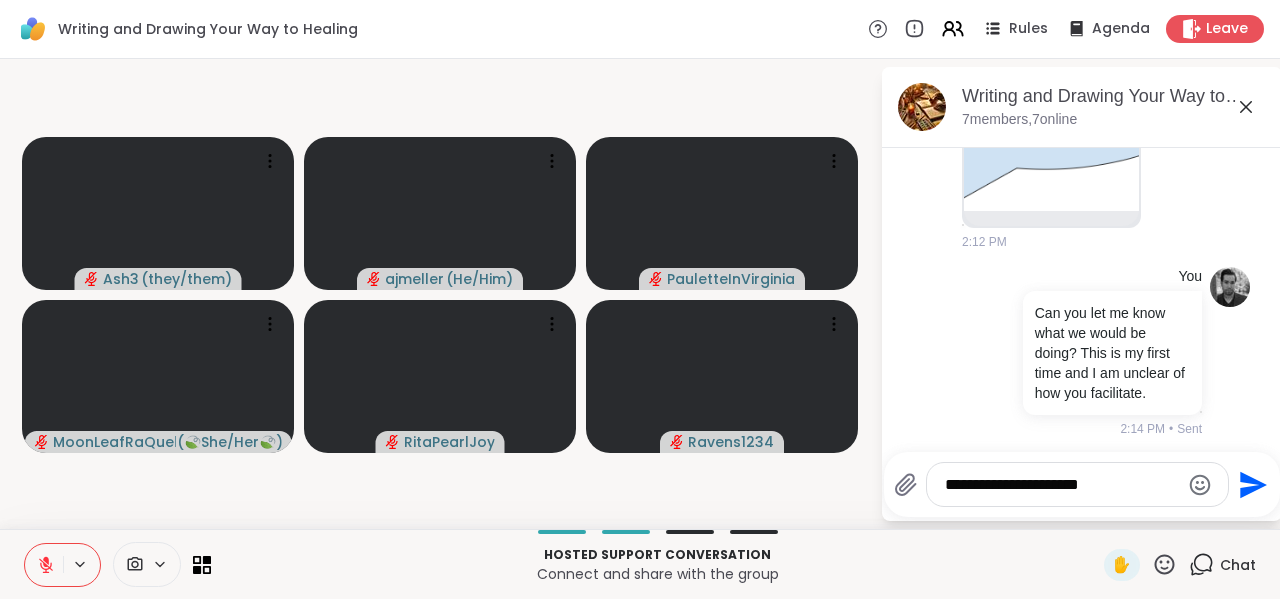 type on "**********" 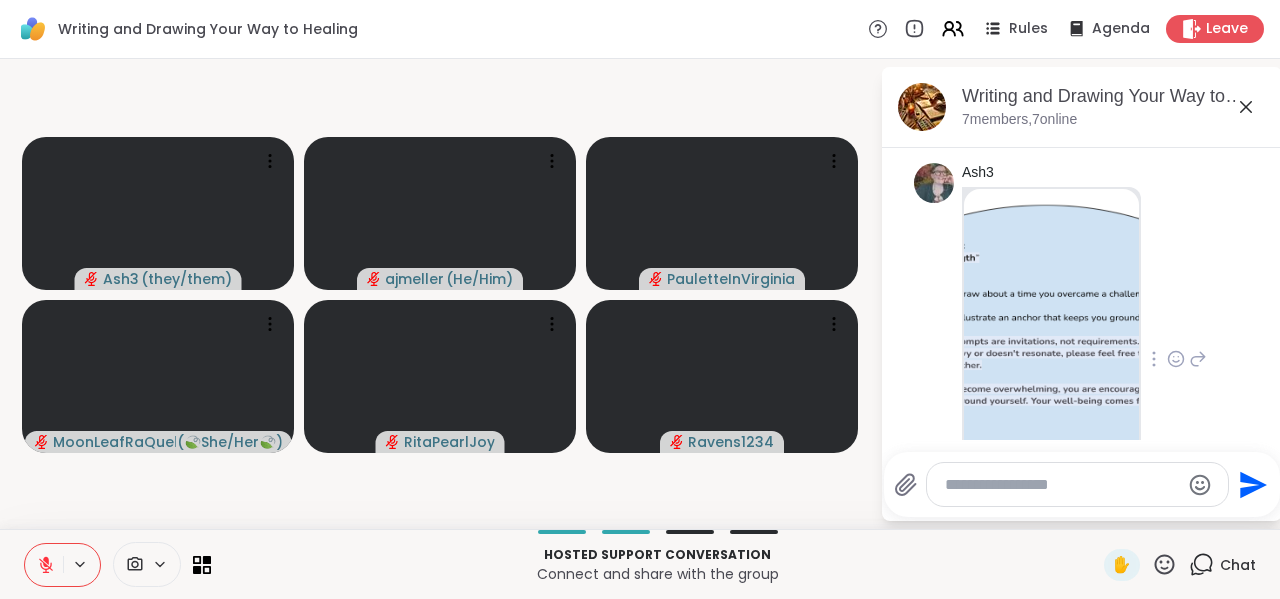 scroll, scrollTop: 521, scrollLeft: 0, axis: vertical 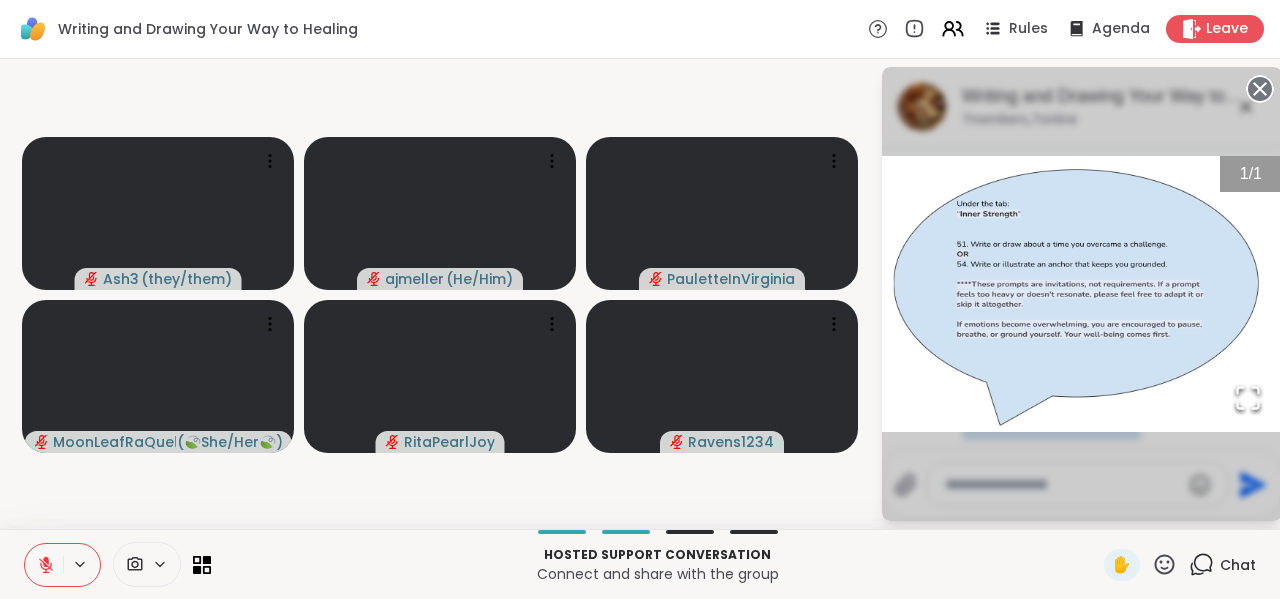 click 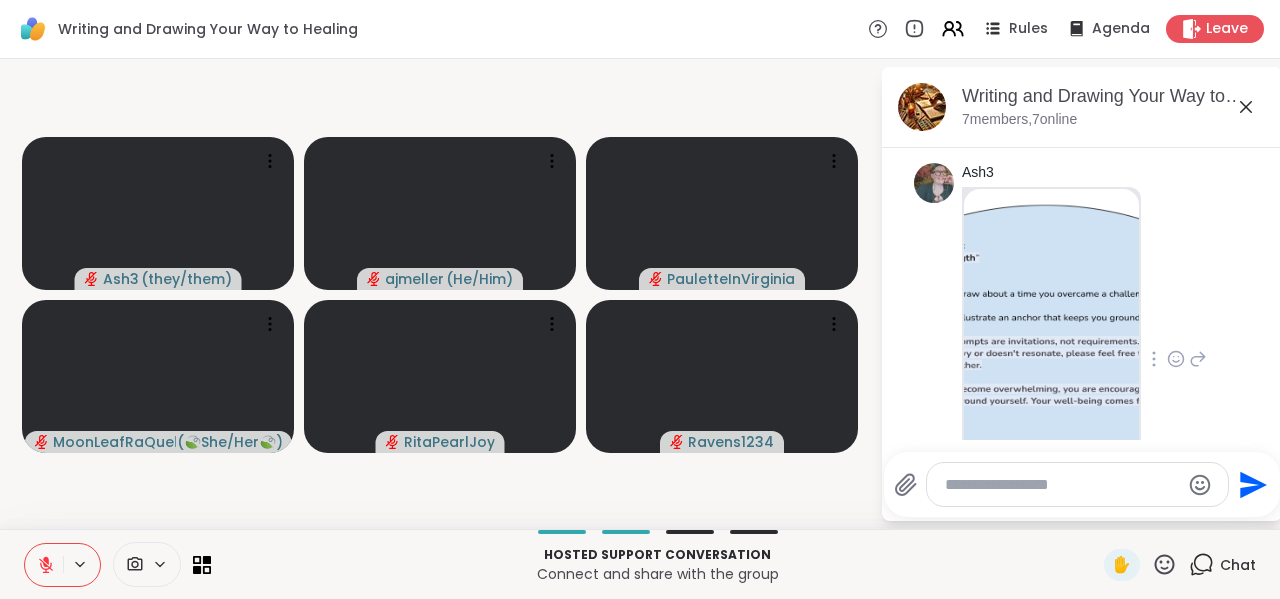 scroll, scrollTop: 524, scrollLeft: 0, axis: vertical 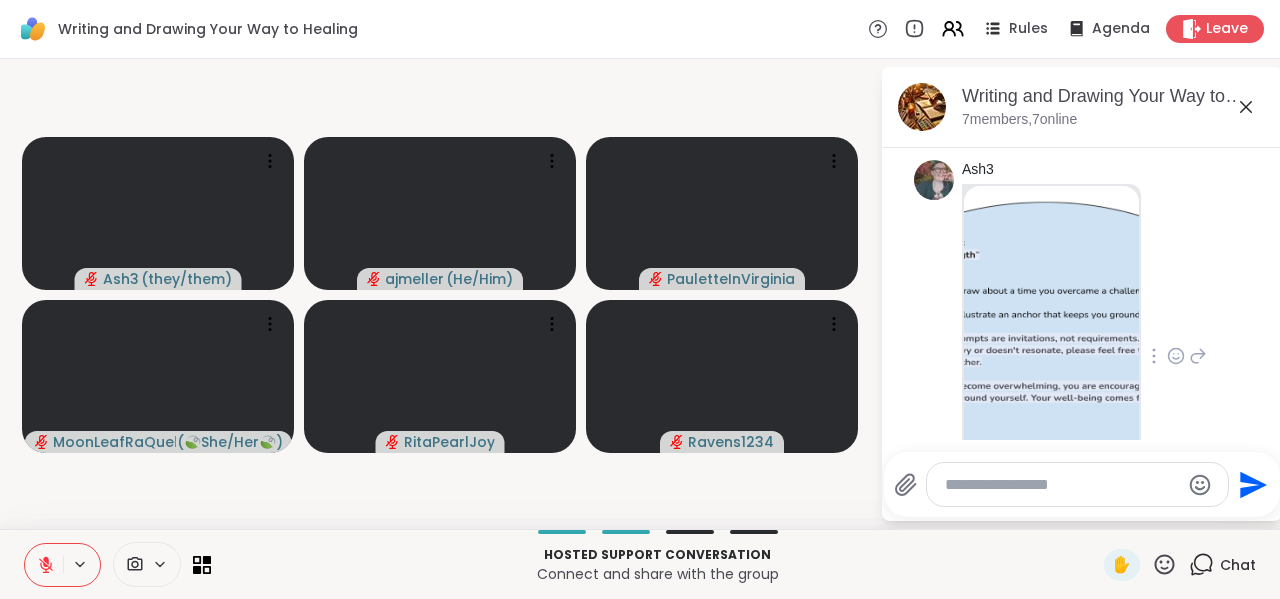 click at bounding box center [1051, 350] 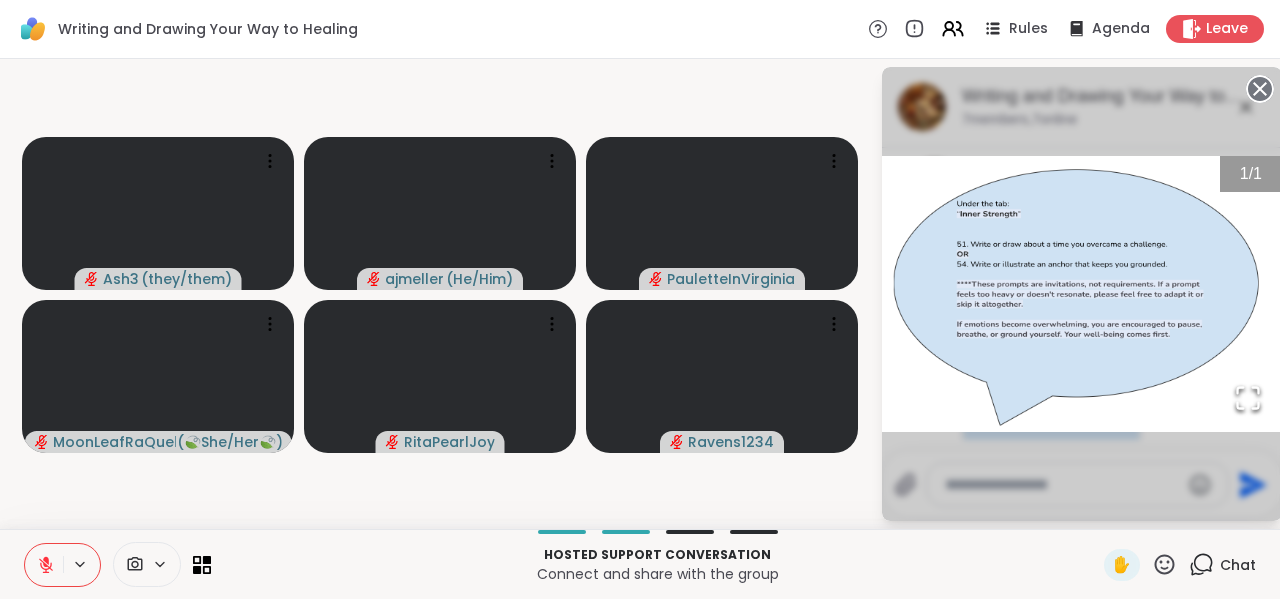 click on "Ash3 ( they/them ) ajmeller ( He/Him ) PauletteInVirginia MoonLeafRaQuel ( 🍃She/Her🍃 ) RitaPearlJoy Ravens1234" at bounding box center (440, 294) 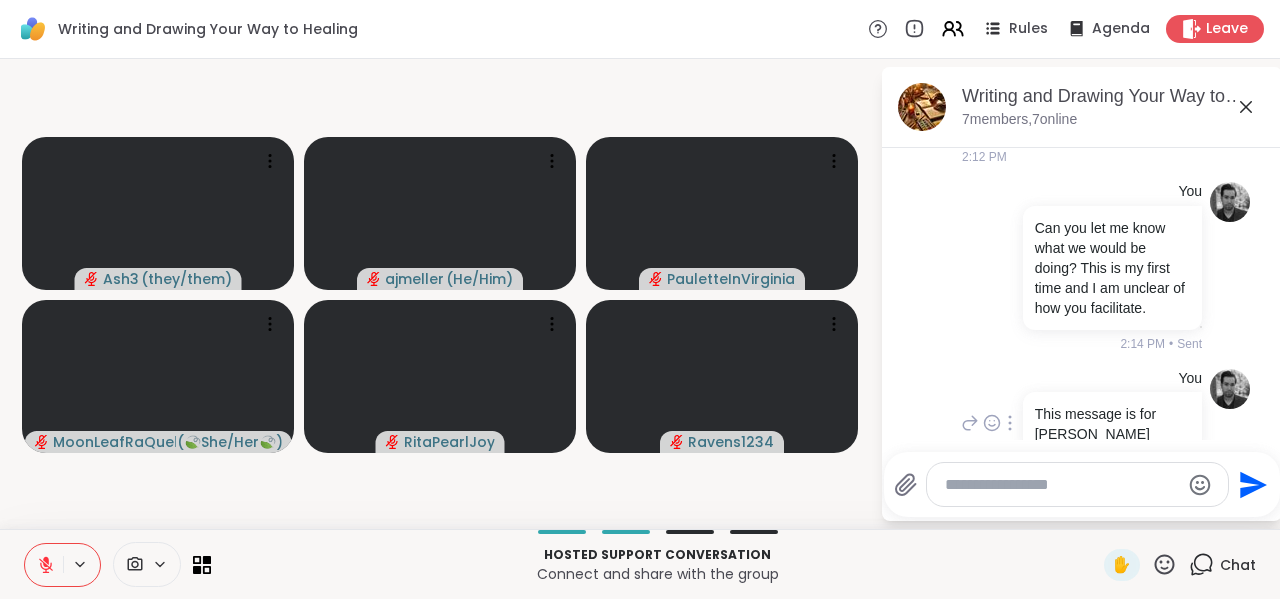 scroll, scrollTop: 933, scrollLeft: 0, axis: vertical 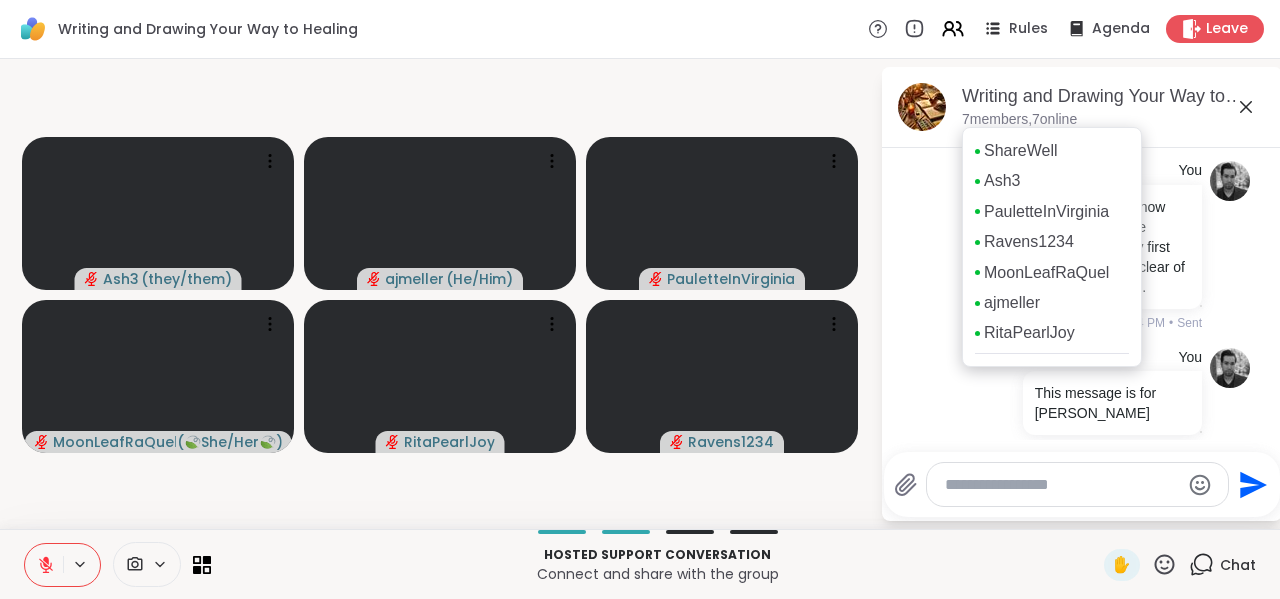 click on "7  members,  7  online" at bounding box center (1019, 120) 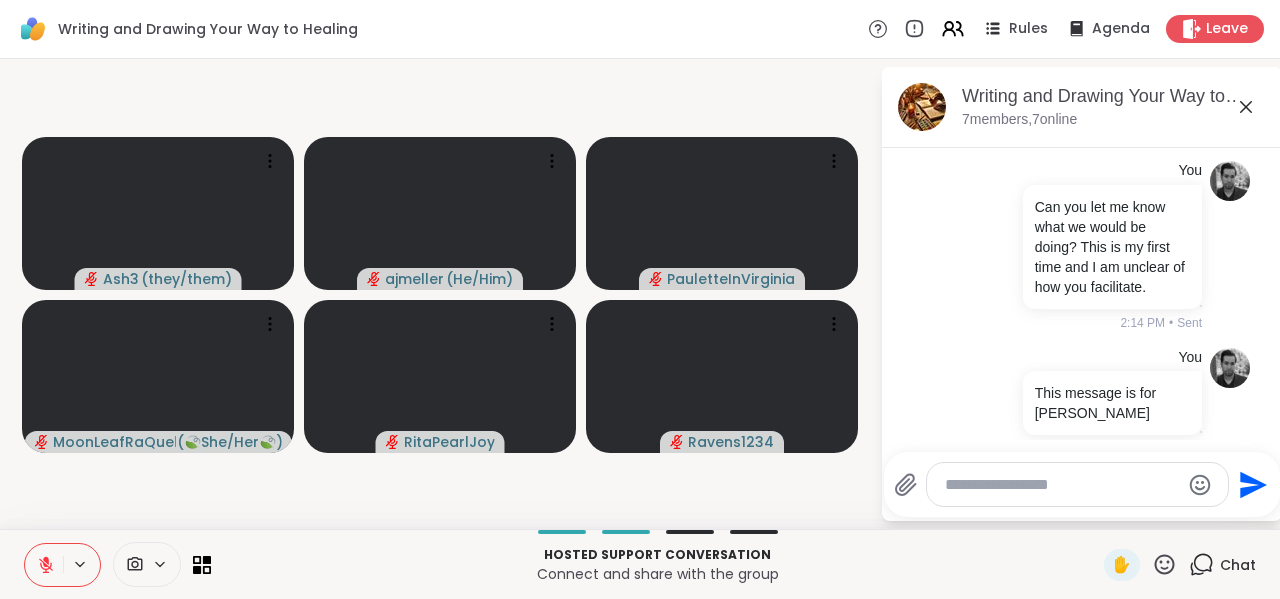 click at bounding box center (33, 29) 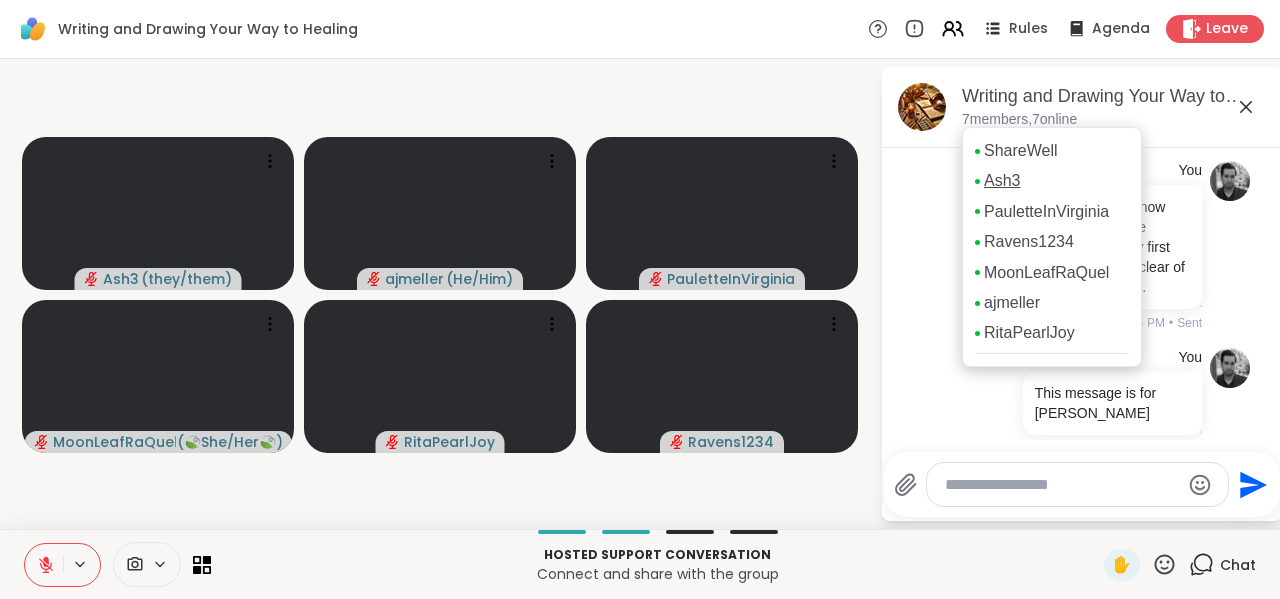 click on "Ash3" at bounding box center (1002, 181) 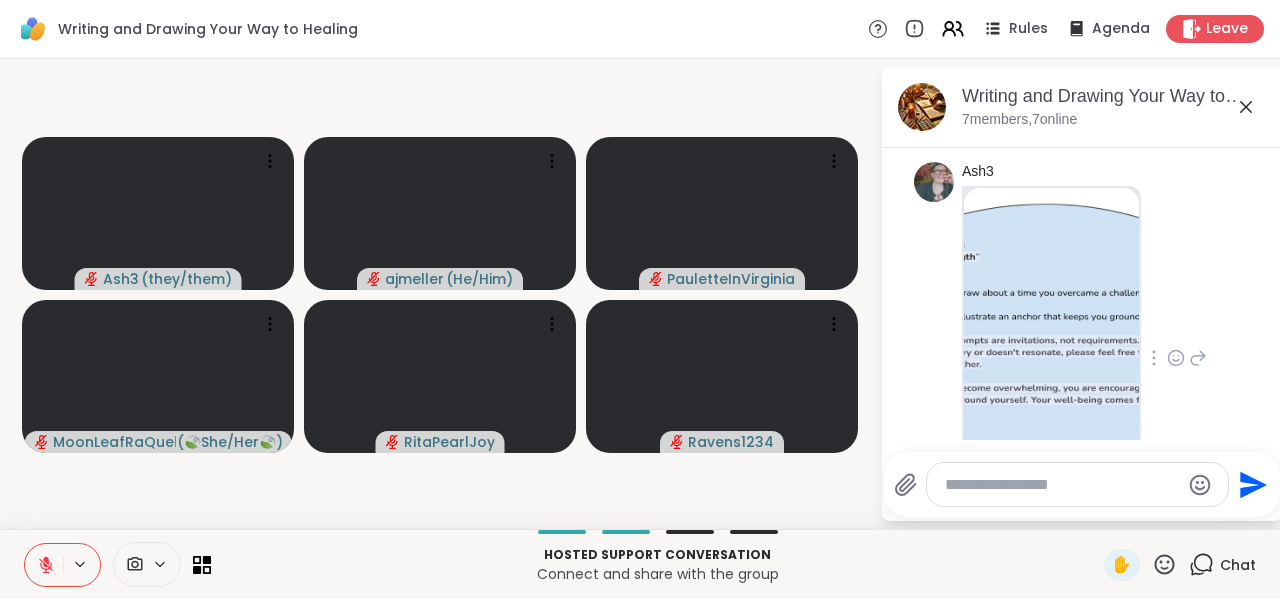 scroll, scrollTop: 520, scrollLeft: 0, axis: vertical 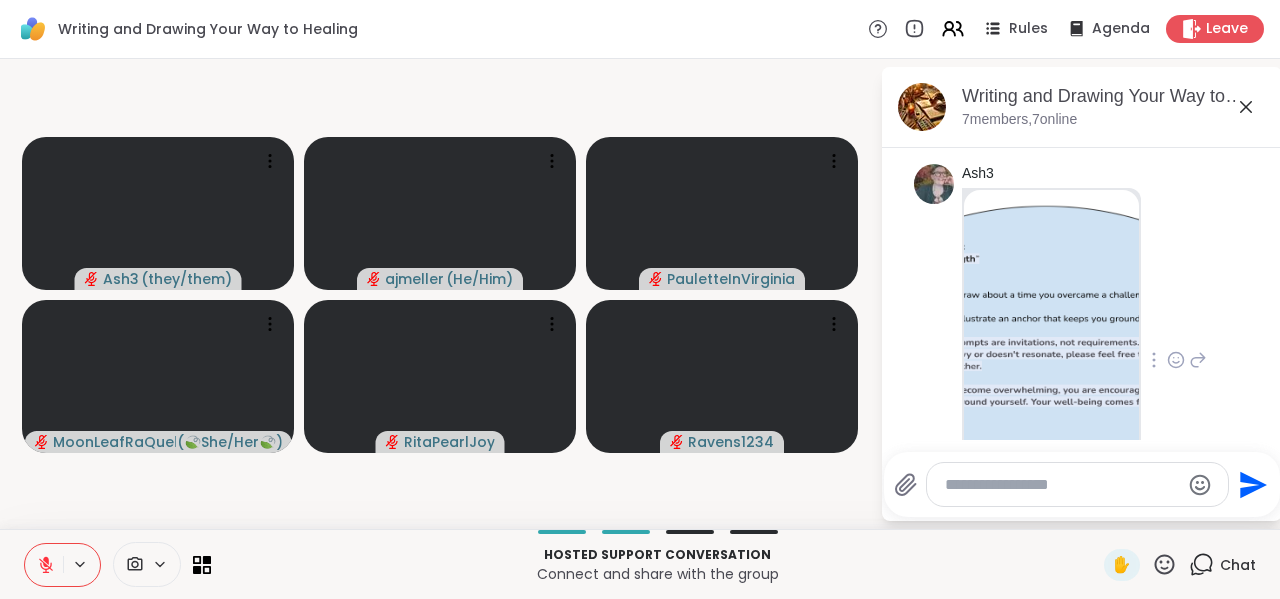 click at bounding box center (1051, 354) 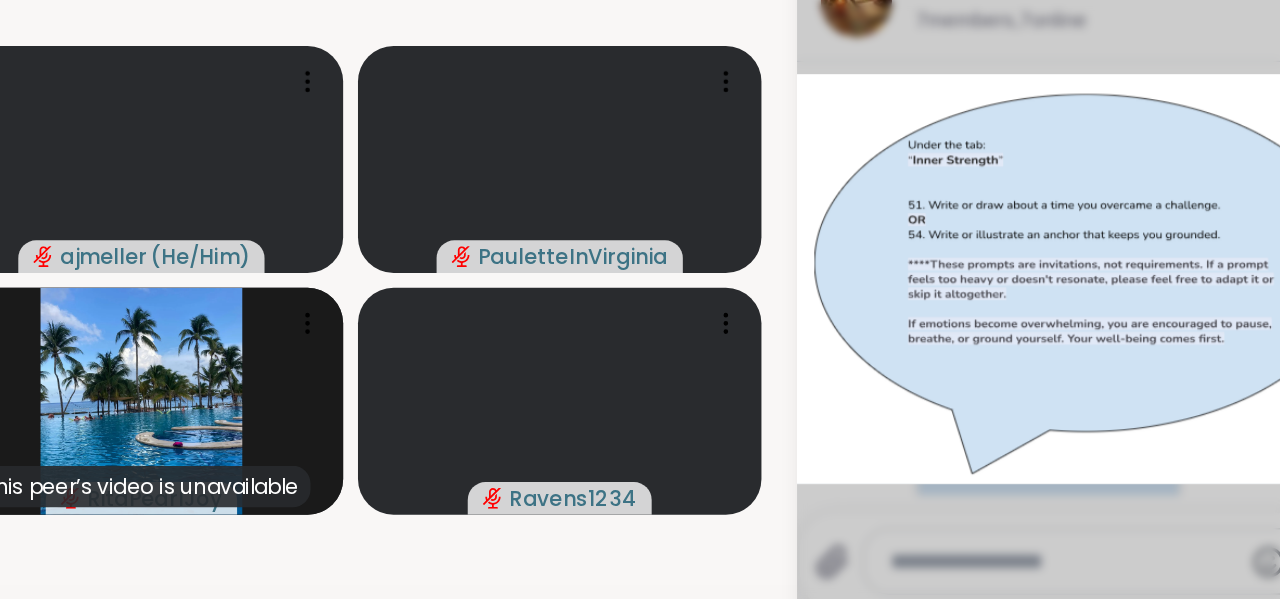 click on "Ash3 ( they/them ) ajmeller ( He/Him ) PauletteInVirginia MoonLeafRaQuel ( 🍃She/Her🍃 ) This peer’s video is unavailable RitaPearlJoy Ravens1234 Writing and Drawing Your Way to Healing, [DATE] 7  members,  7  online [DATE] Ash3 –Name
–Pronouns
–General preference for writing or drawing or both? 2:06 PM MoonLeafRaQuel You can breathe! 2:09 PM You lol   1 1 2:11 PM • Edited Ash3 [DATE] 2:12 PM You Can you let me know what we would be doing? This is my first time and I am unclear of how you facilitate. 2:14 PM • Sent You This message is for Ash 2:15 PM • Sent Send" at bounding box center [640, 294] 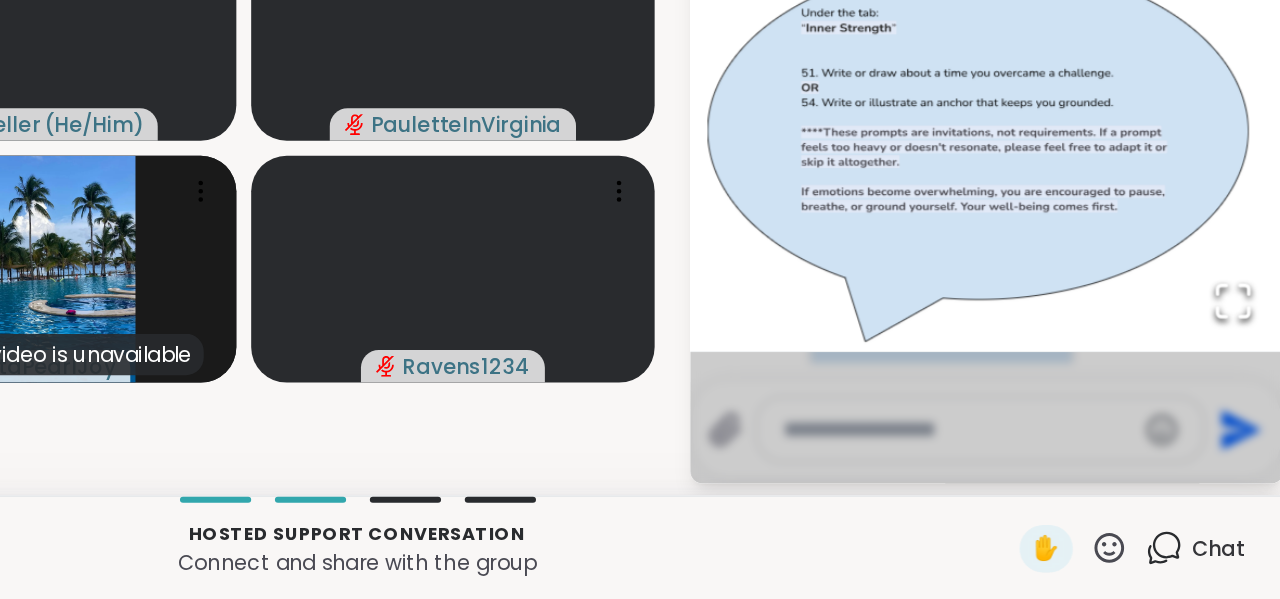 click at bounding box center (1248, 398) 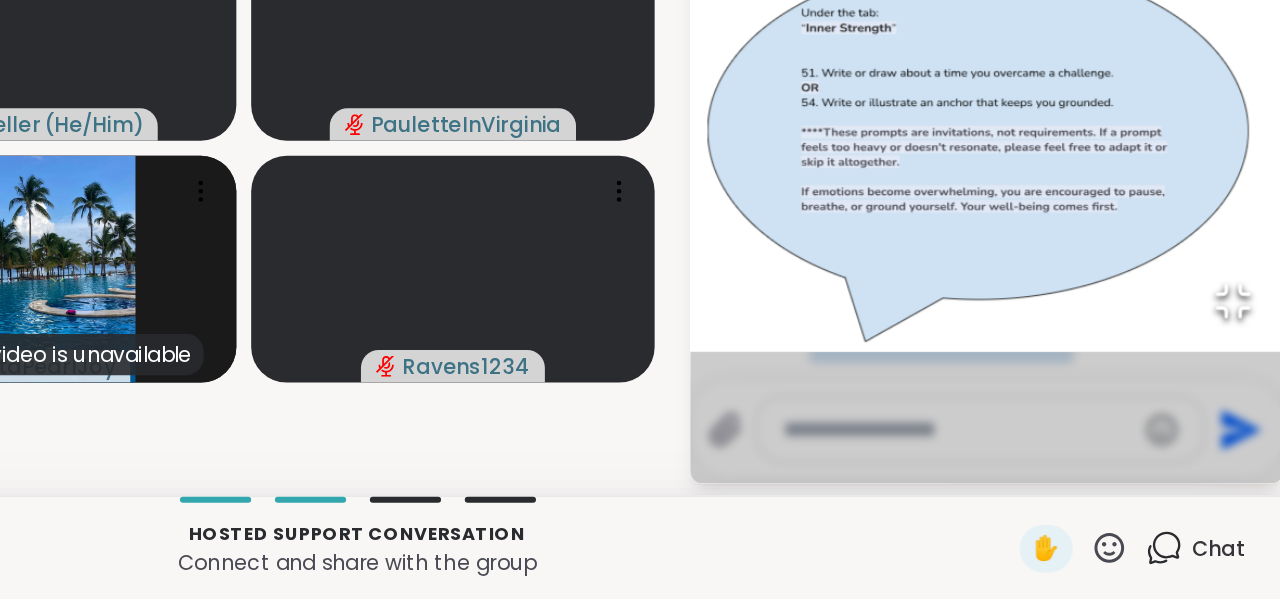 scroll, scrollTop: 0, scrollLeft: 0, axis: both 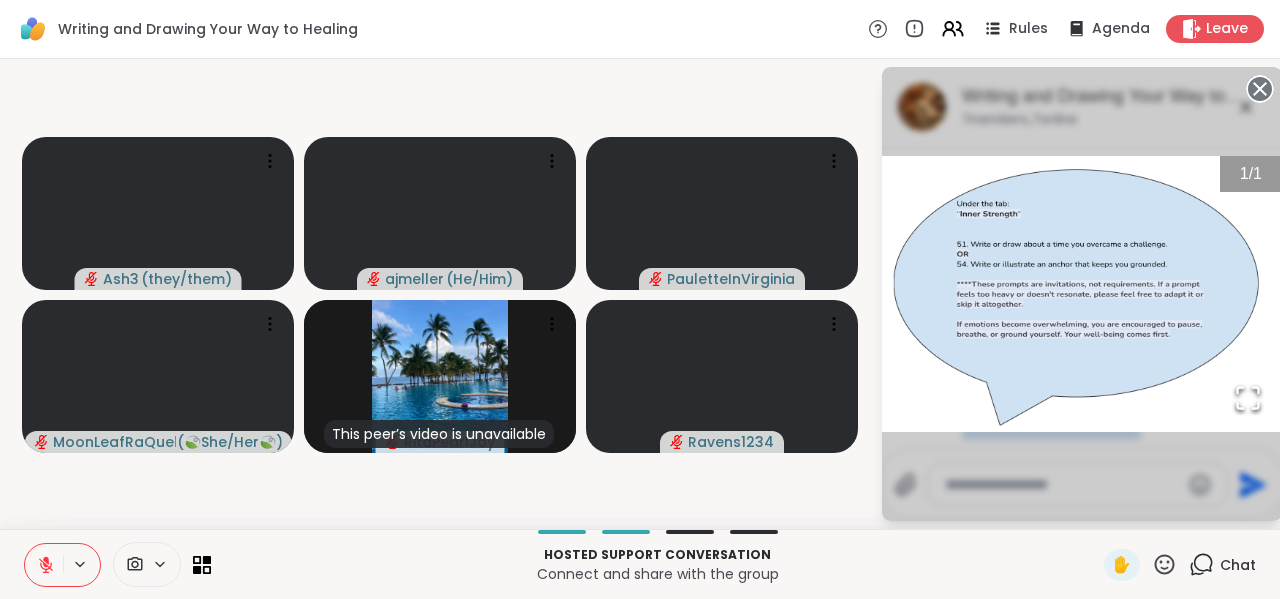 click 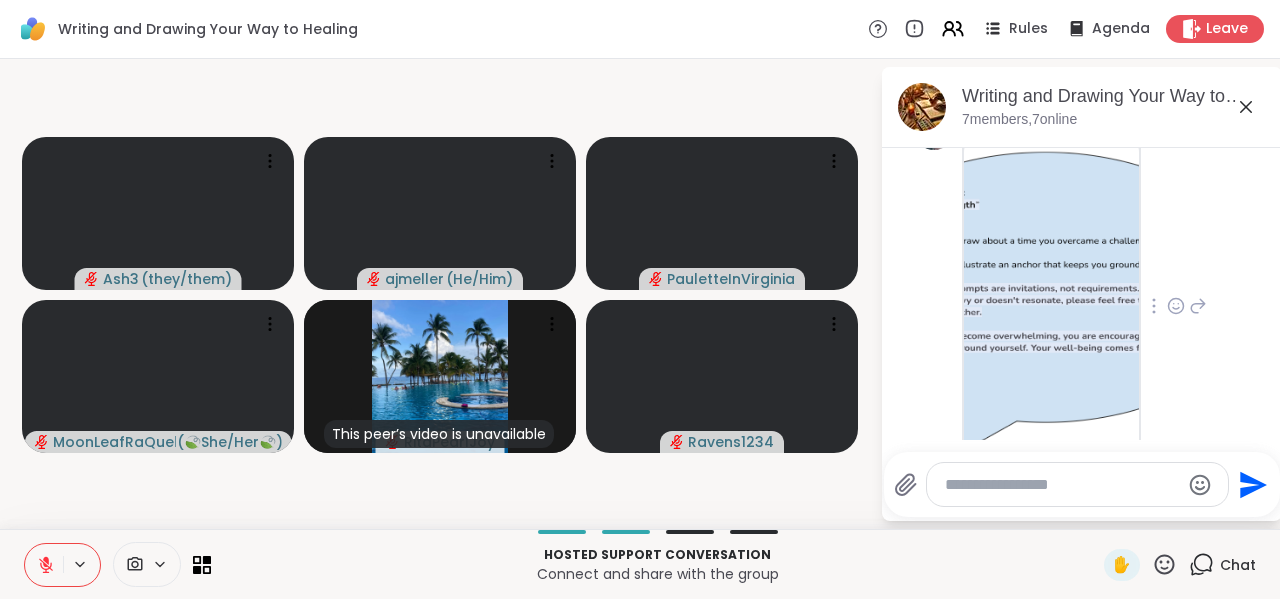 scroll, scrollTop: 933, scrollLeft: 0, axis: vertical 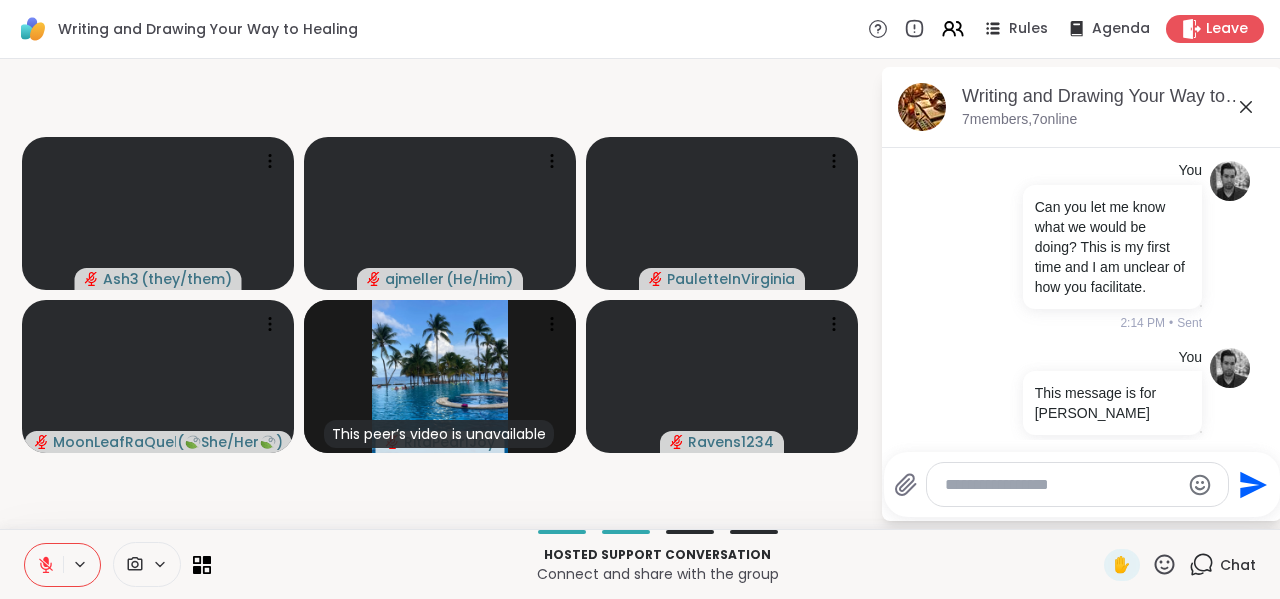 click at bounding box center (1062, 485) 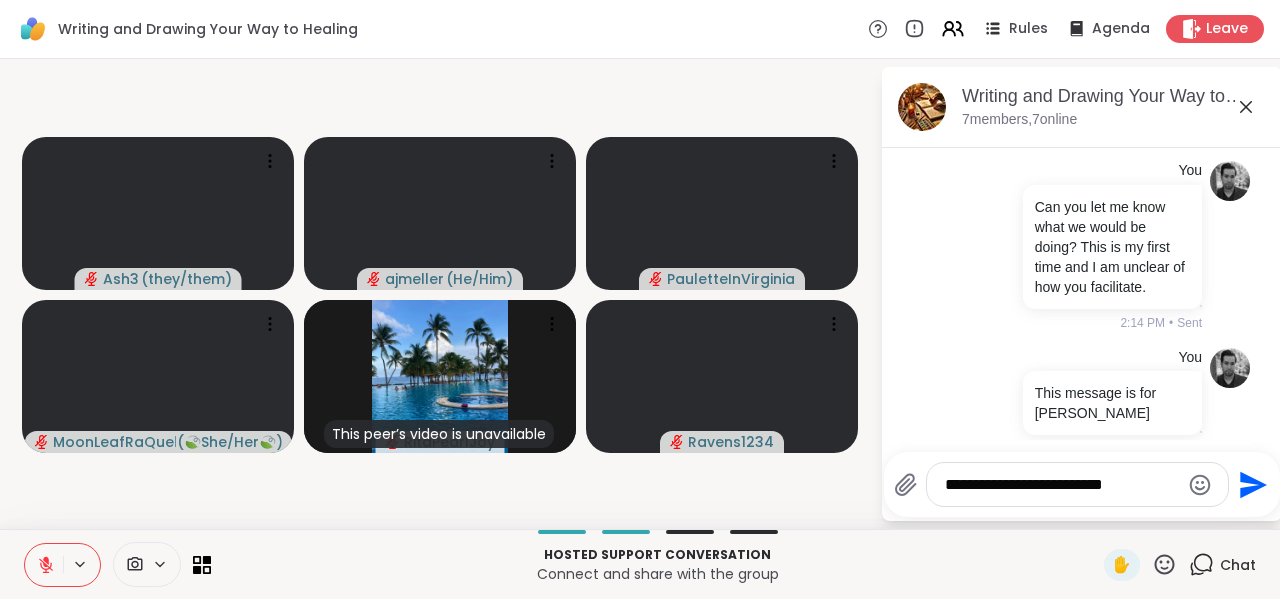 type on "**********" 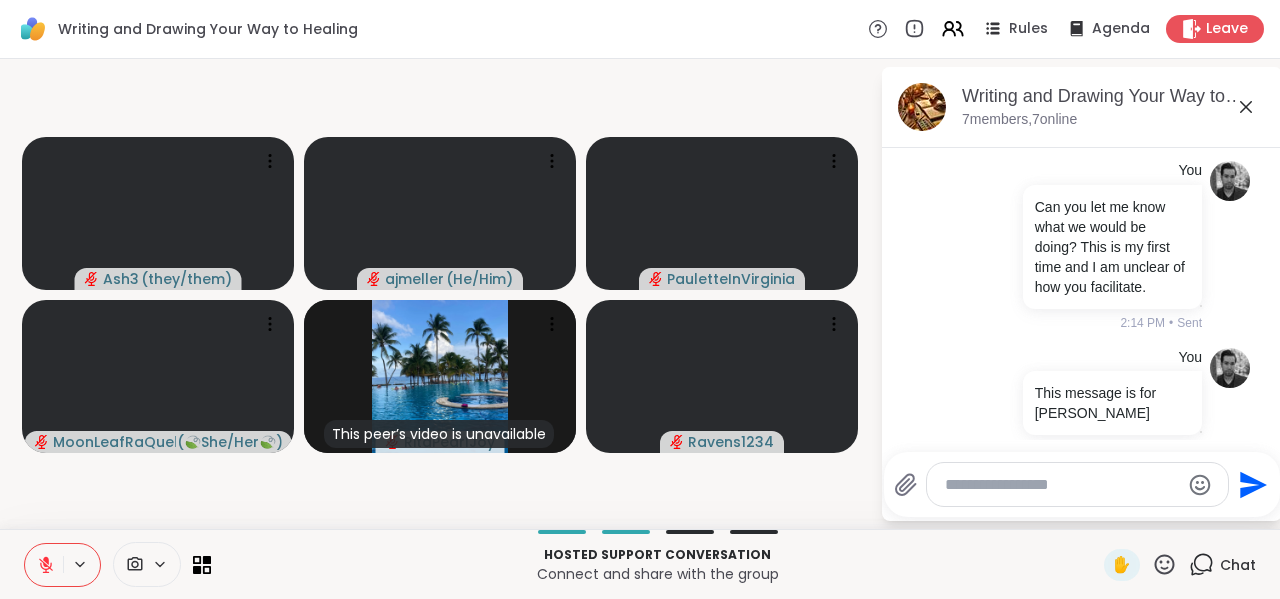 scroll, scrollTop: 1059, scrollLeft: 0, axis: vertical 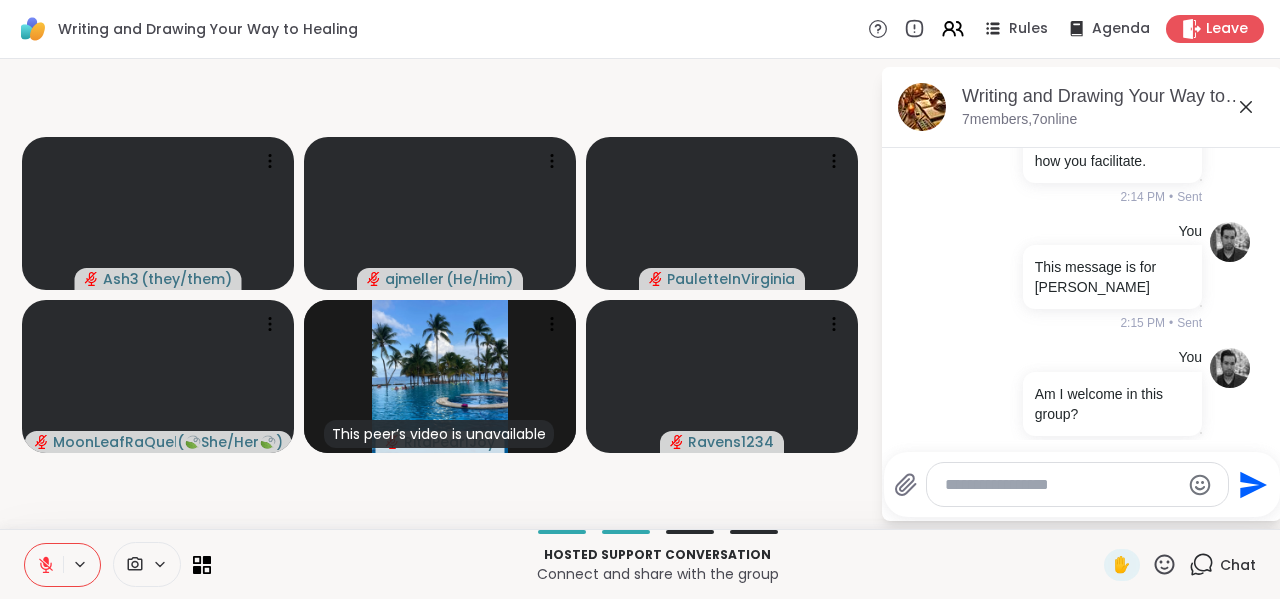 click at bounding box center [1062, 485] 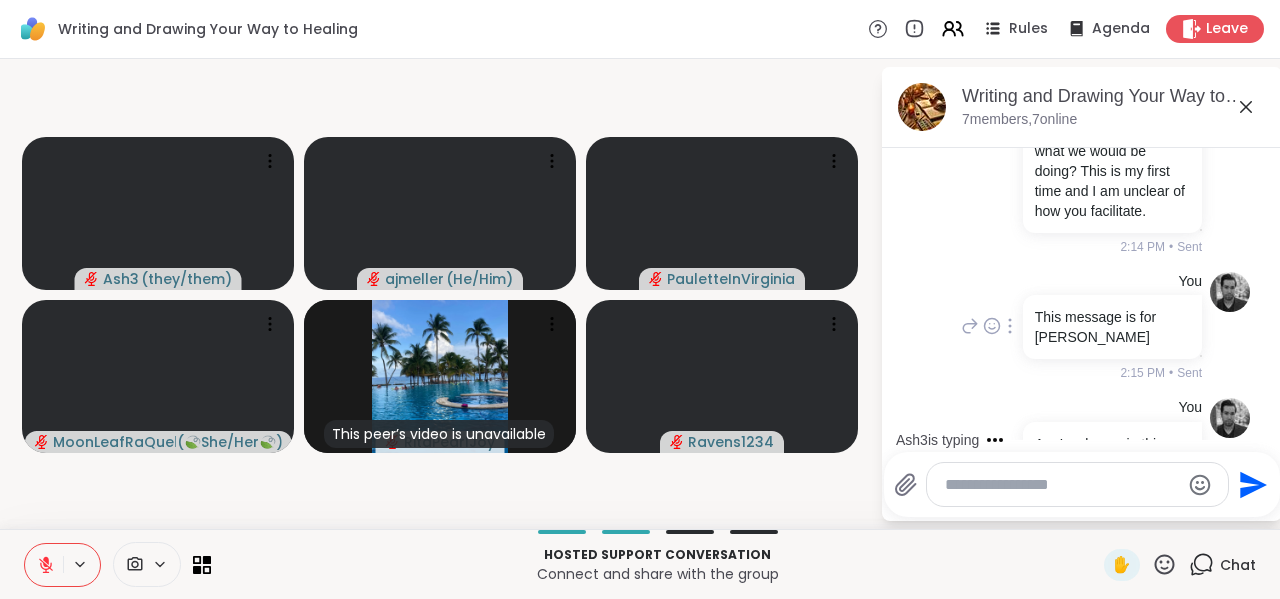 scroll, scrollTop: 1059, scrollLeft: 0, axis: vertical 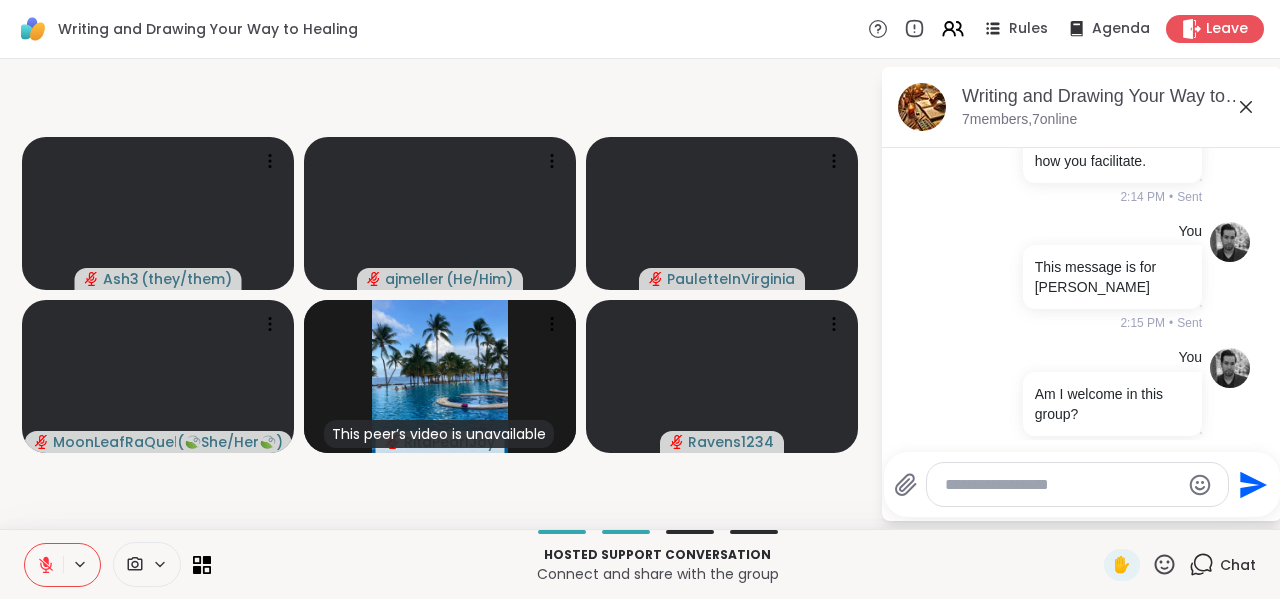 click on "[DATE] Ash3 –Name
–Pronouns
–General preference for writing or drawing or both? 2:06 PM MoonLeafRaQuel You can breathe! 2:09 PM You lol   1 1 2:11 PM • Edited Ash3 2:12 PM You Can you let me know what we would be doing? This is my first time and I am unclear of how you facilitate. 2:14 PM • Sent You This message is for Ash 2:15 PM • Sent You Am I welcome in this group? 2:27 PM • Sent" at bounding box center (1082, -222) 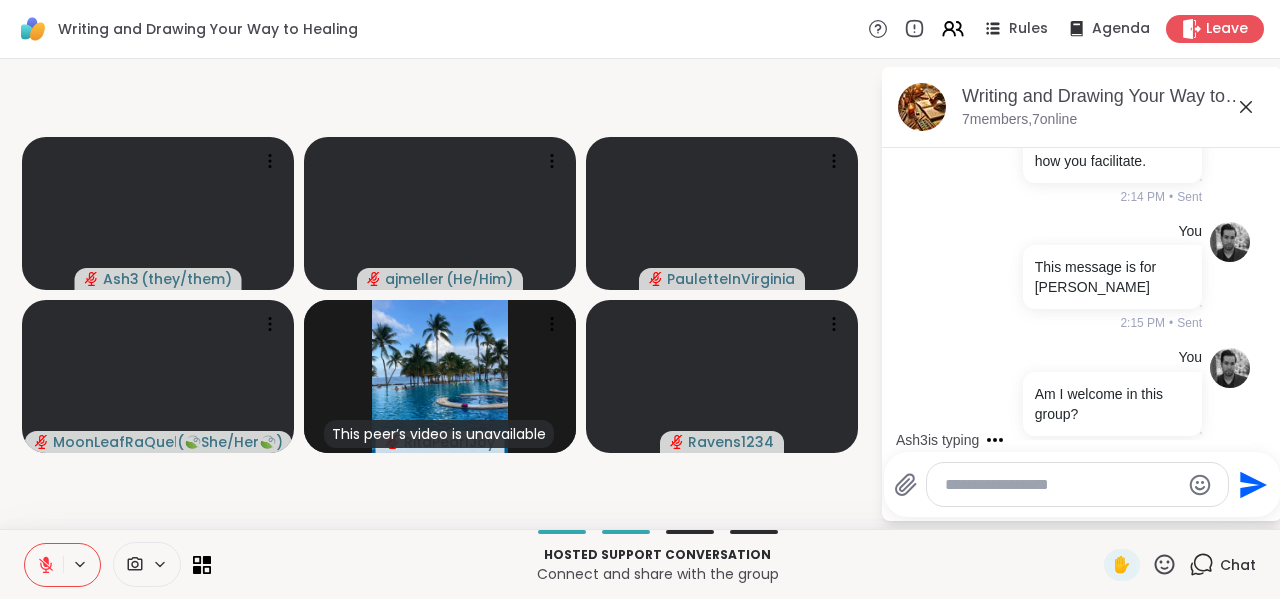 click on "Ash3 ( they/them ) ajmeller ( He/Him ) PauletteInVirginia MoonLeafRaQuel ( 🍃She/Her🍃 ) This peer’s video is unavailable RitaPearlJoy Ravens1234 Writing and Drawing Your Way to Healing, [DATE] 7  members,  7  online [DATE] Ash3 –Name
–Pronouns
–General preference for writing or drawing or both? 2:06 PM MoonLeafRaQuel You can breathe! 2:09 PM You lol   1 1 2:11 PM • Edited Ash3 2:12 PM You Can you let me know what we would be doing? This is my first time and I am unclear of how you facilitate. 2:14 PM • Sent You This message is for Ash 2:15 PM • Sent You Am I welcome in this group? 2:27 PM • Sent Ash3  is typing Send" at bounding box center [640, 294] 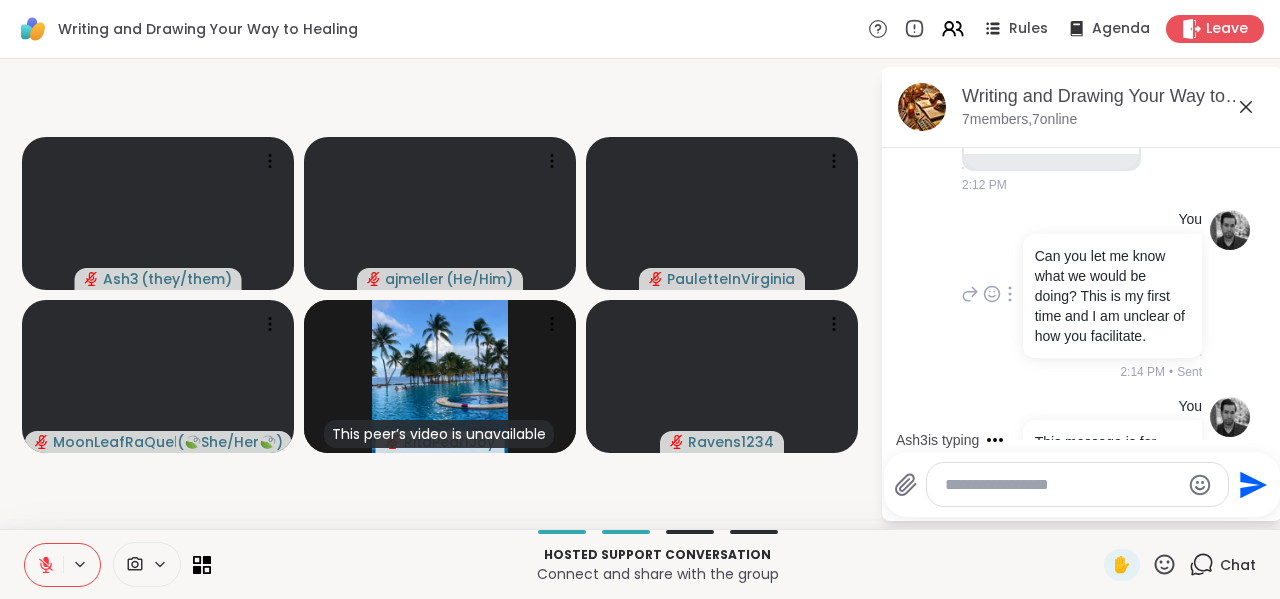 scroll, scrollTop: 1059, scrollLeft: 0, axis: vertical 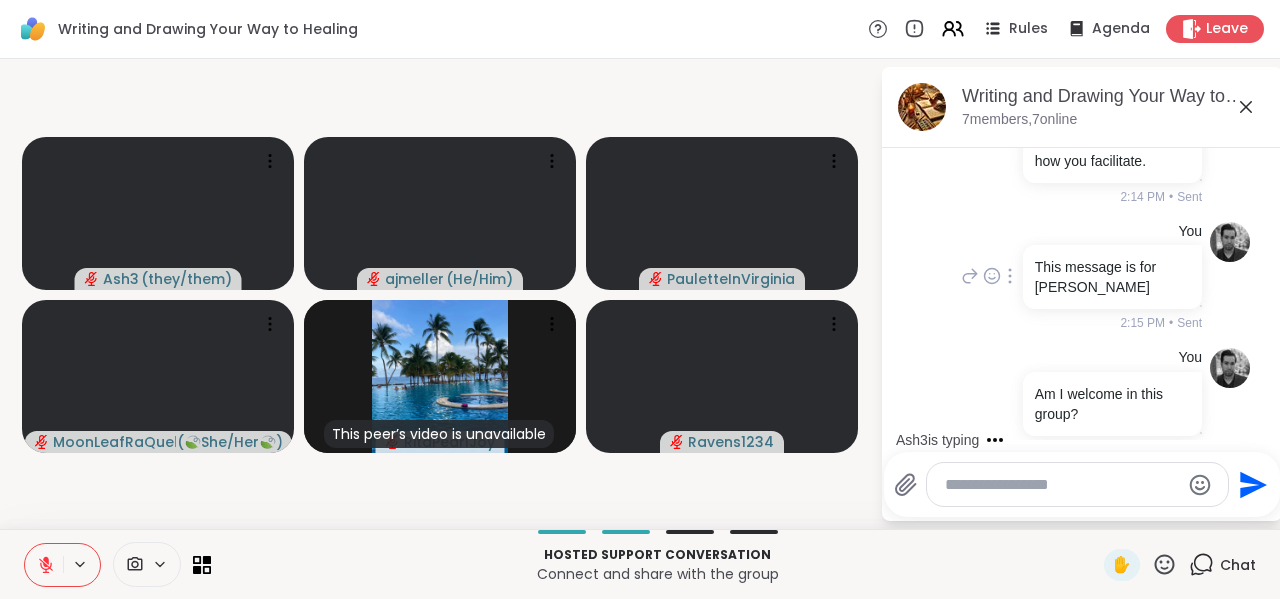 click on "You This message is for Ash 2:15 PM • Sent" at bounding box center (1082, 277) 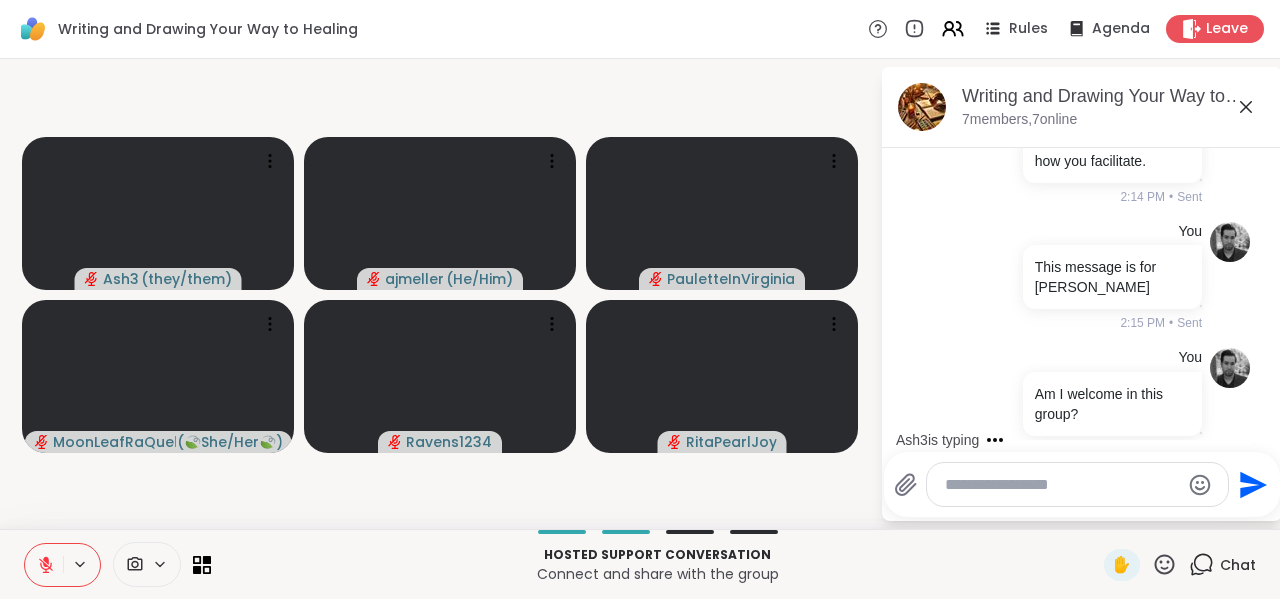 scroll, scrollTop: 1445, scrollLeft: 0, axis: vertical 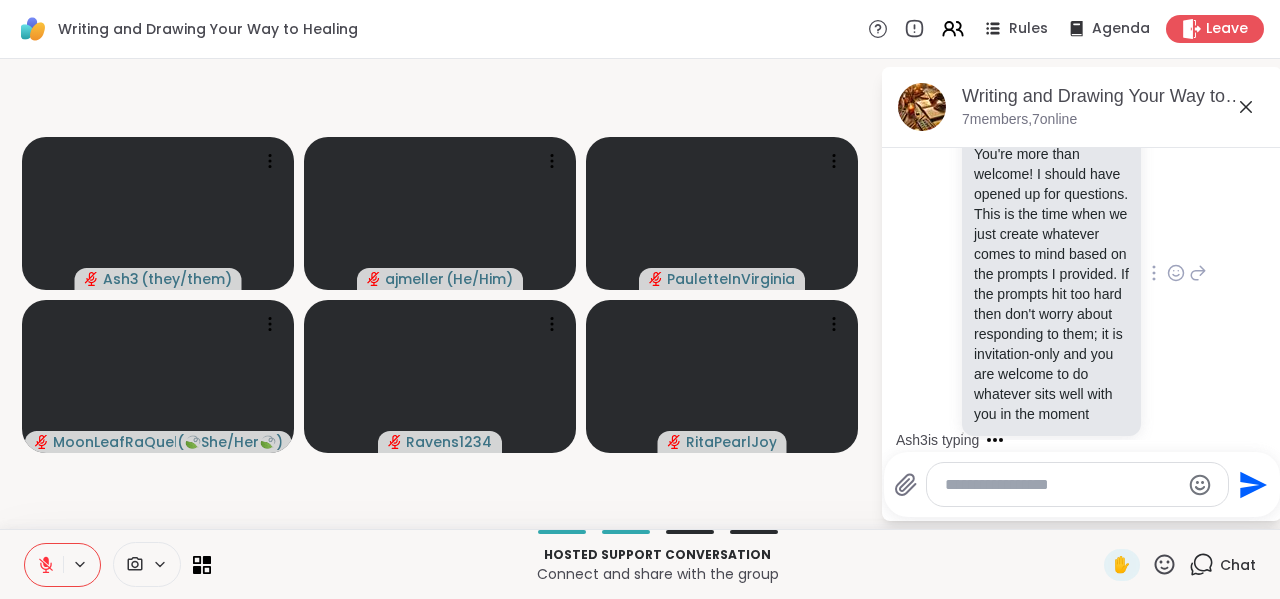 click on "Ash3 Ohhhh I'm so sorry!!! You're more than welcome! I should have opened up for questions. This is the time when we just create whatever comes to mind based on the prompts I provided. If the prompts hit too hard then don't worry about responding to them; it is invitation-only and you are welcome to do whatever sits well with you in the moment 2:28 PM" at bounding box center (1082, 274) 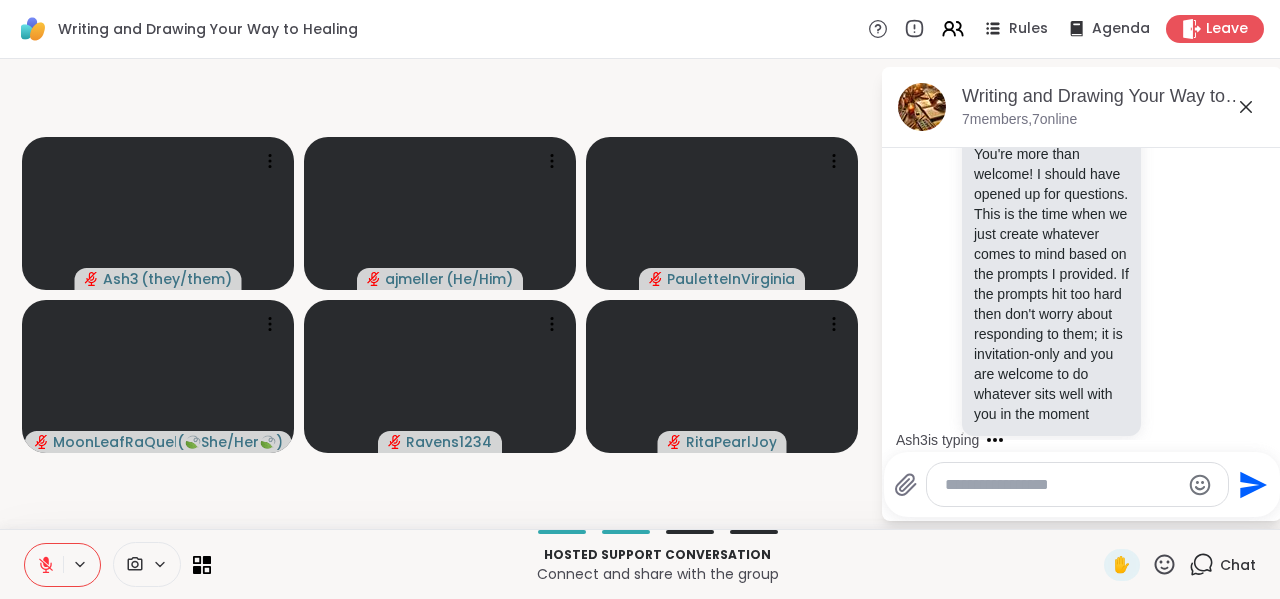 click at bounding box center [1062, 485] 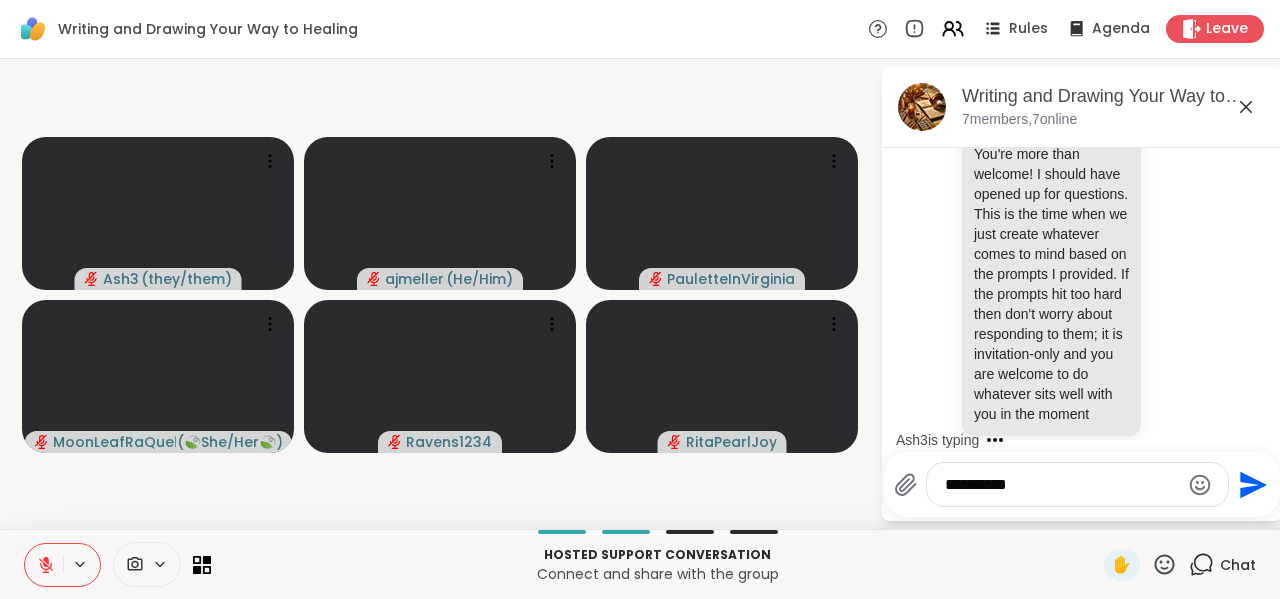 scroll, scrollTop: 1671, scrollLeft: 0, axis: vertical 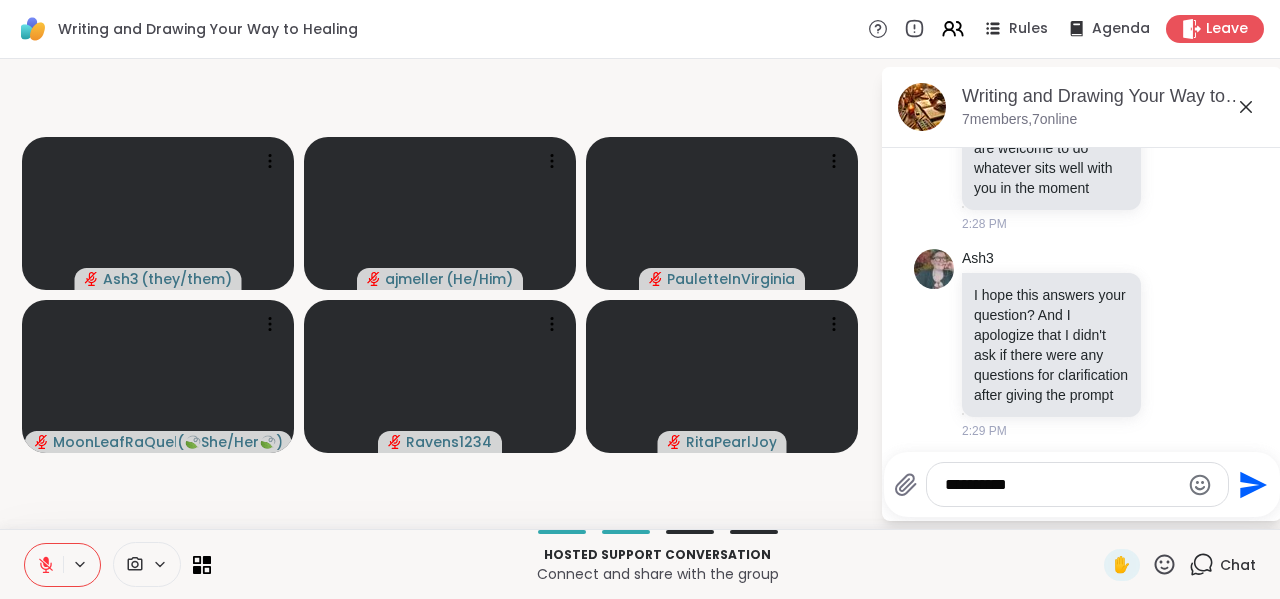 click on "**********" at bounding box center [1082, 294] 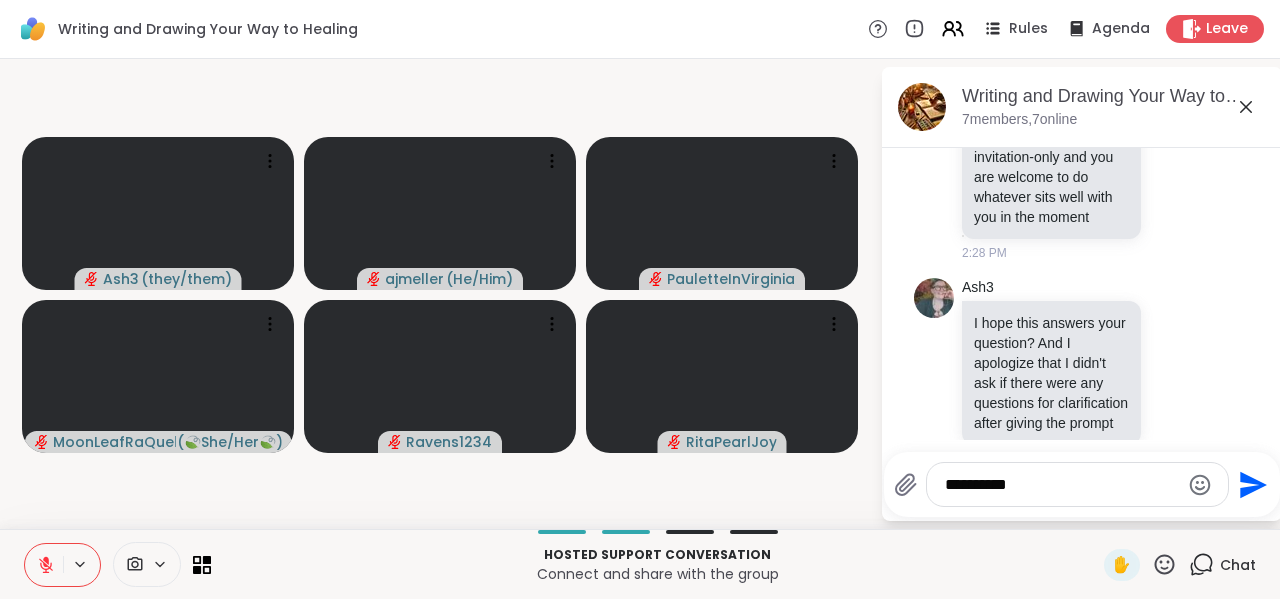 scroll, scrollTop: 1700, scrollLeft: 0, axis: vertical 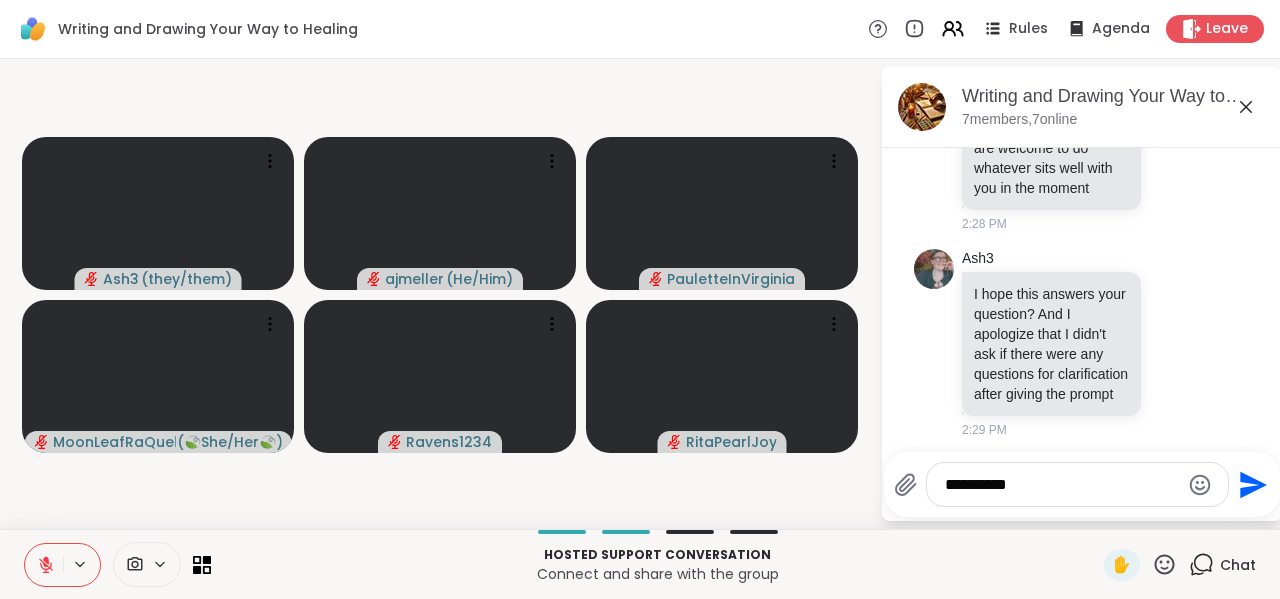 click on "**********" at bounding box center [1062, 485] 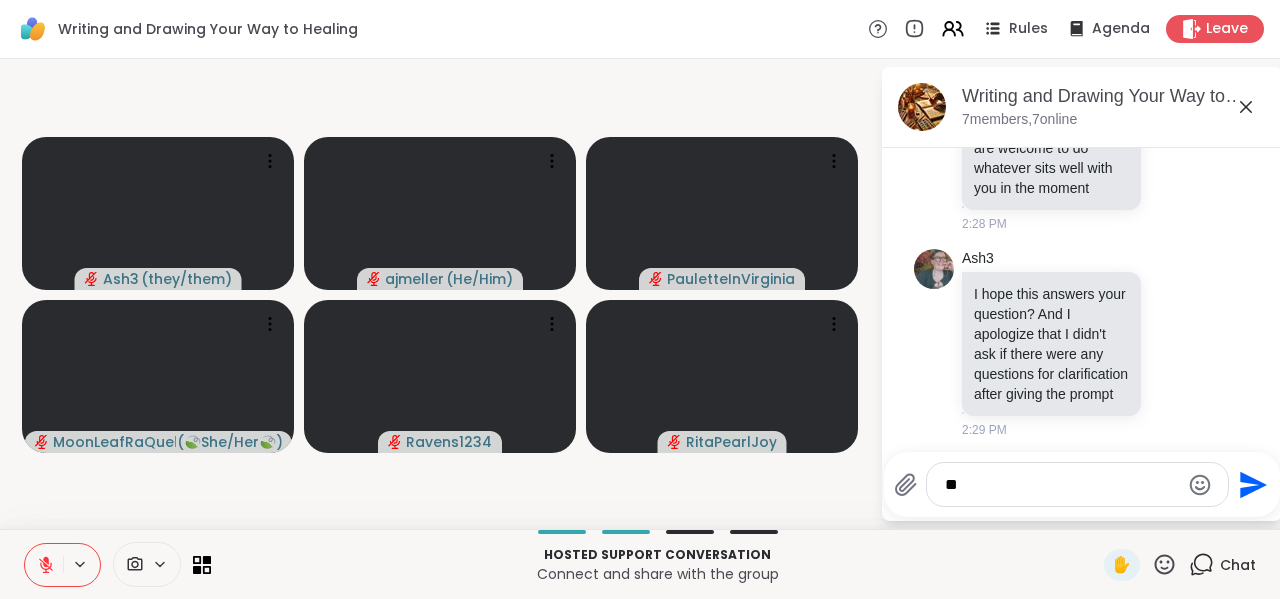 type on "*" 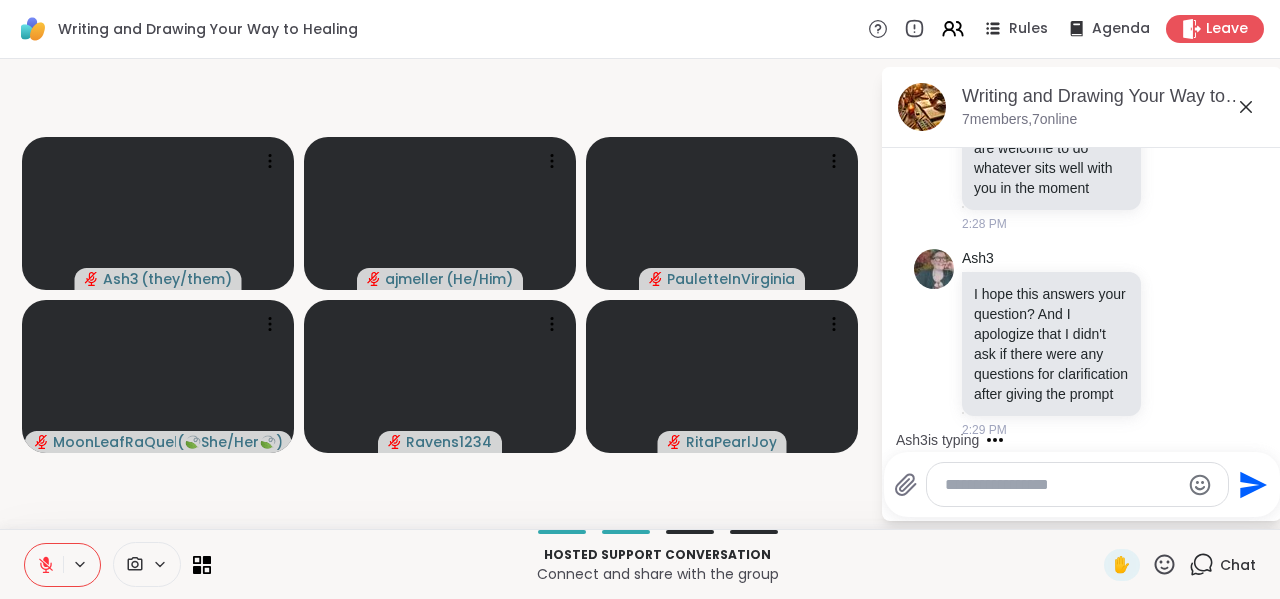 type on "*" 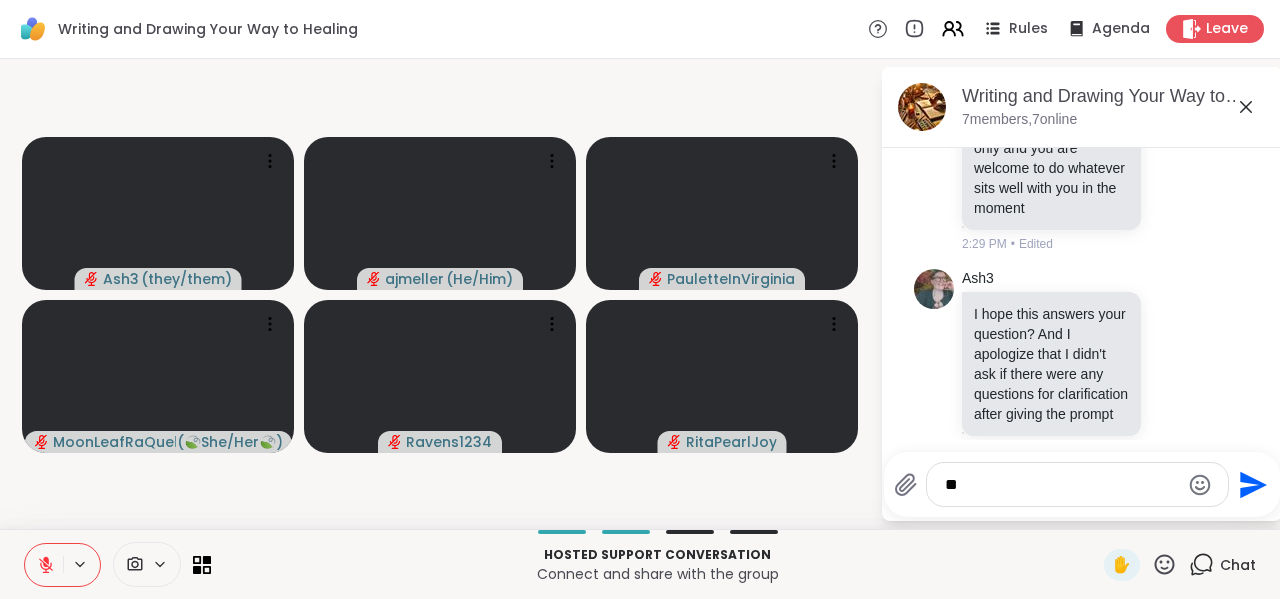 type on "*" 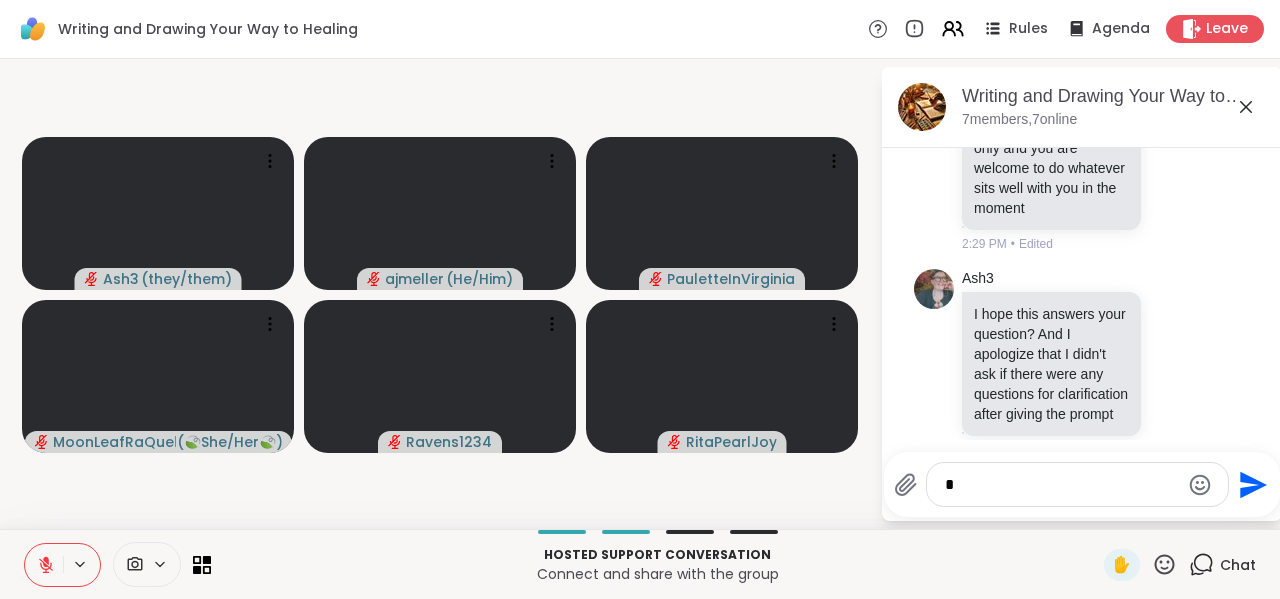 type 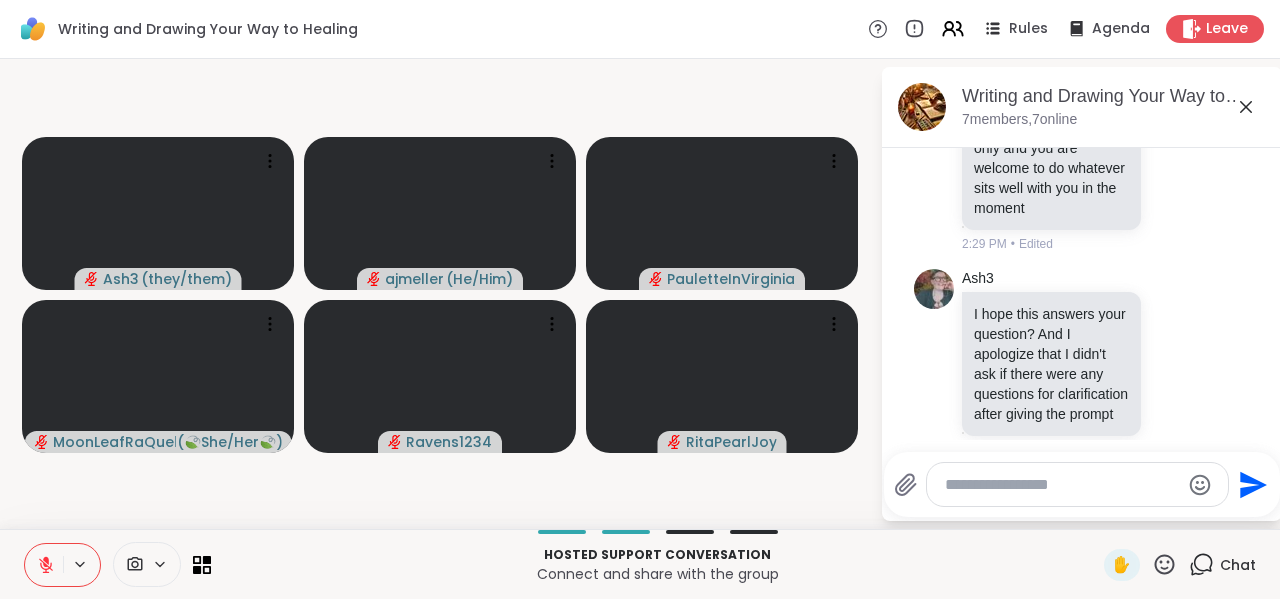 click 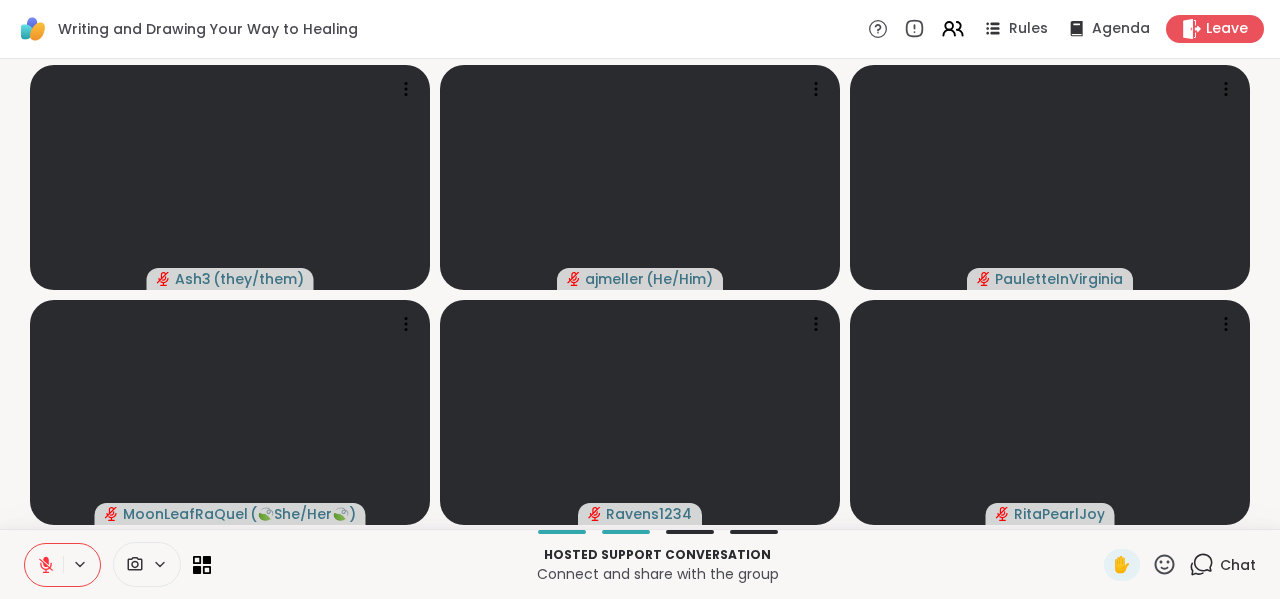 click 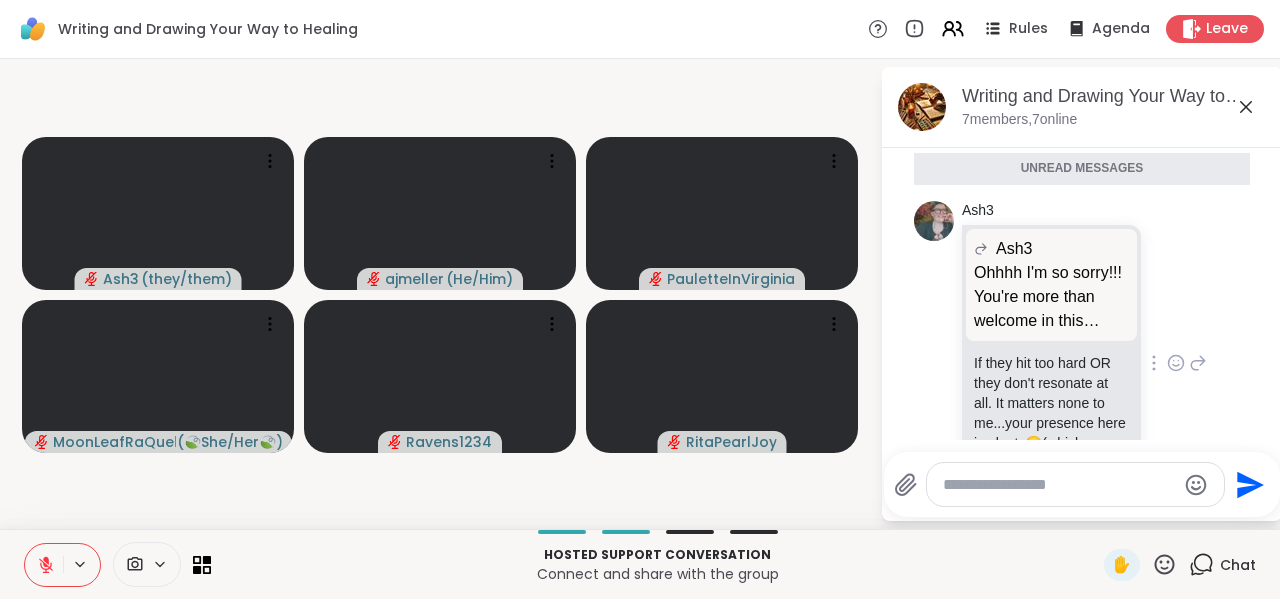 scroll, scrollTop: 2129, scrollLeft: 0, axis: vertical 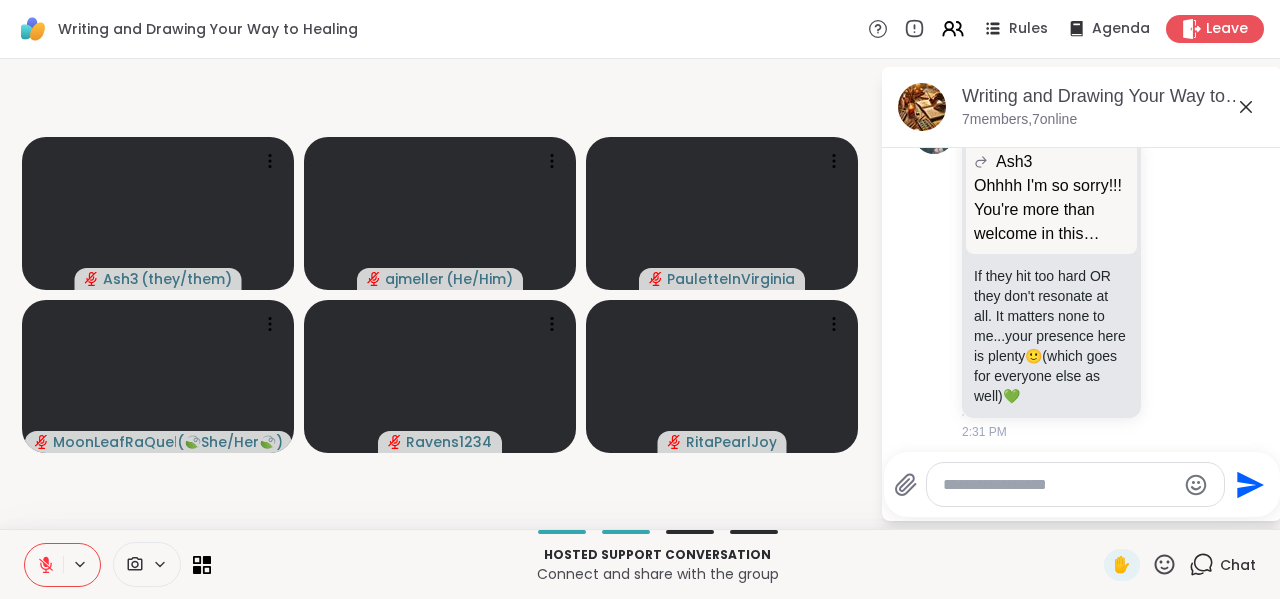 click at bounding box center (1075, 484) 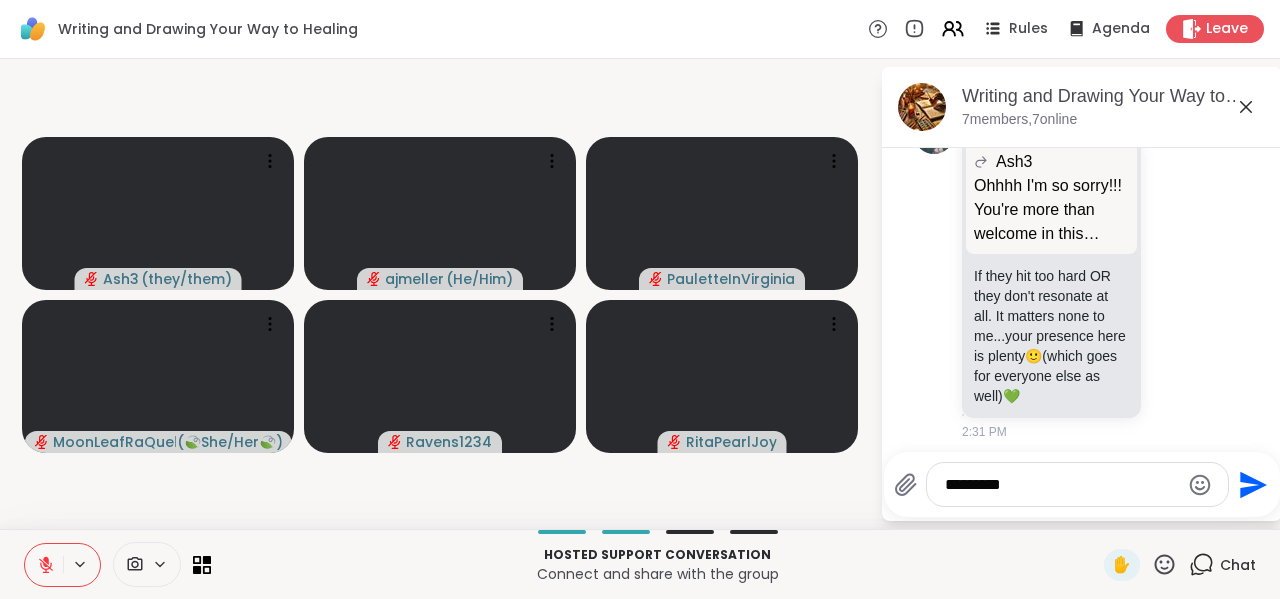 type on "**********" 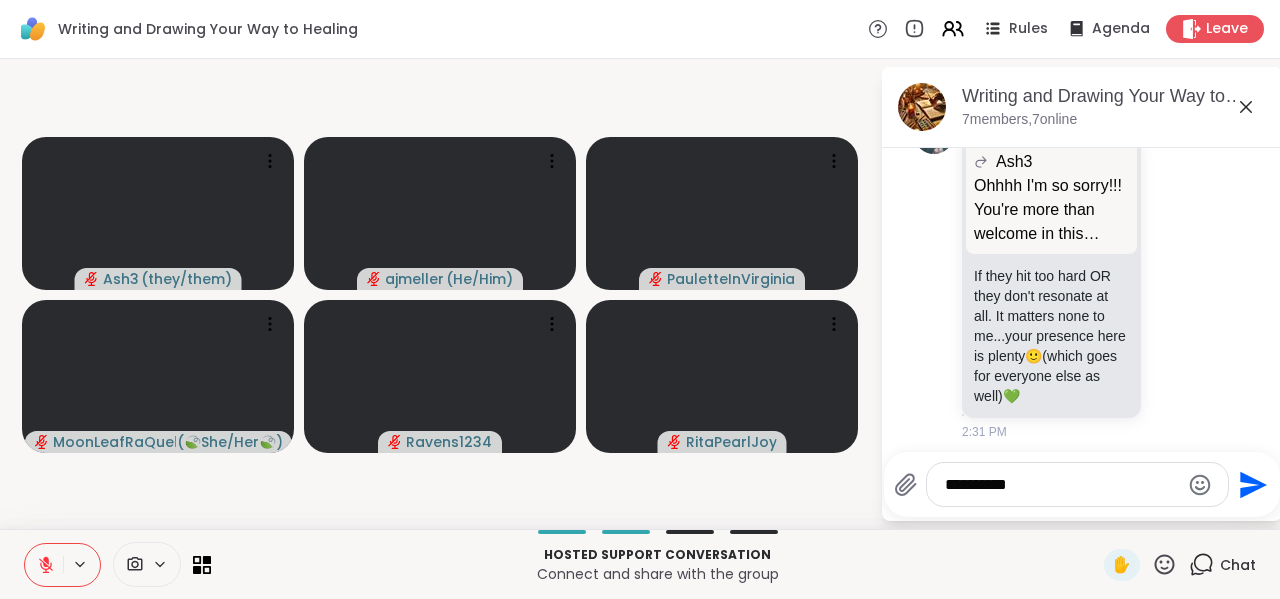 type 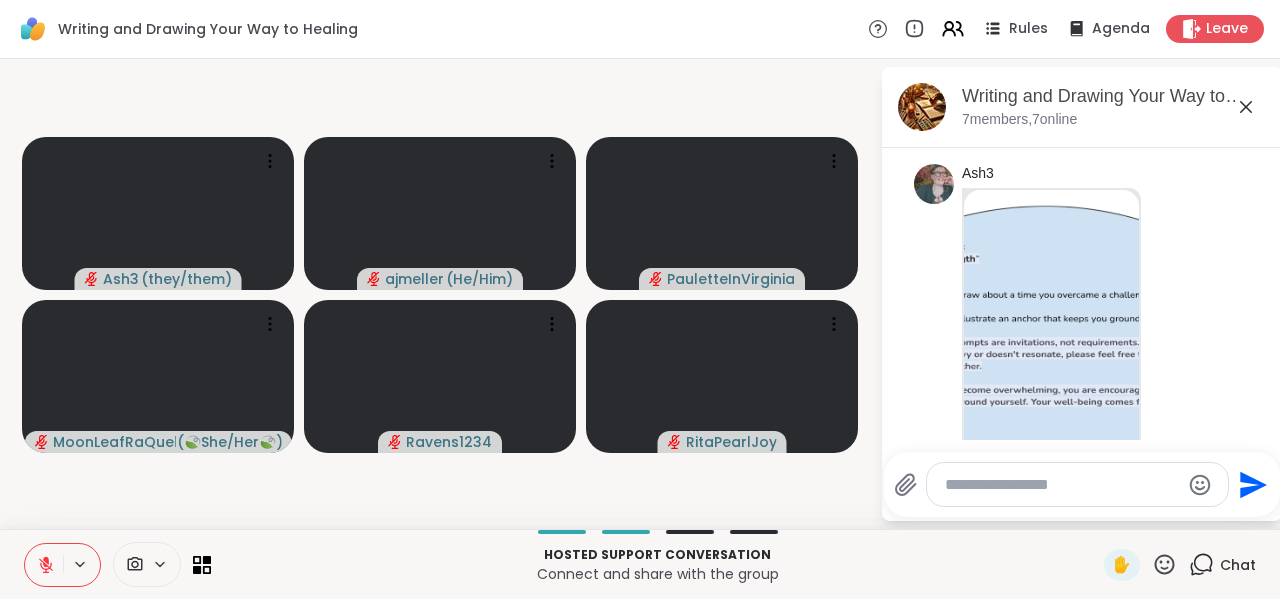 scroll, scrollTop: 560, scrollLeft: 0, axis: vertical 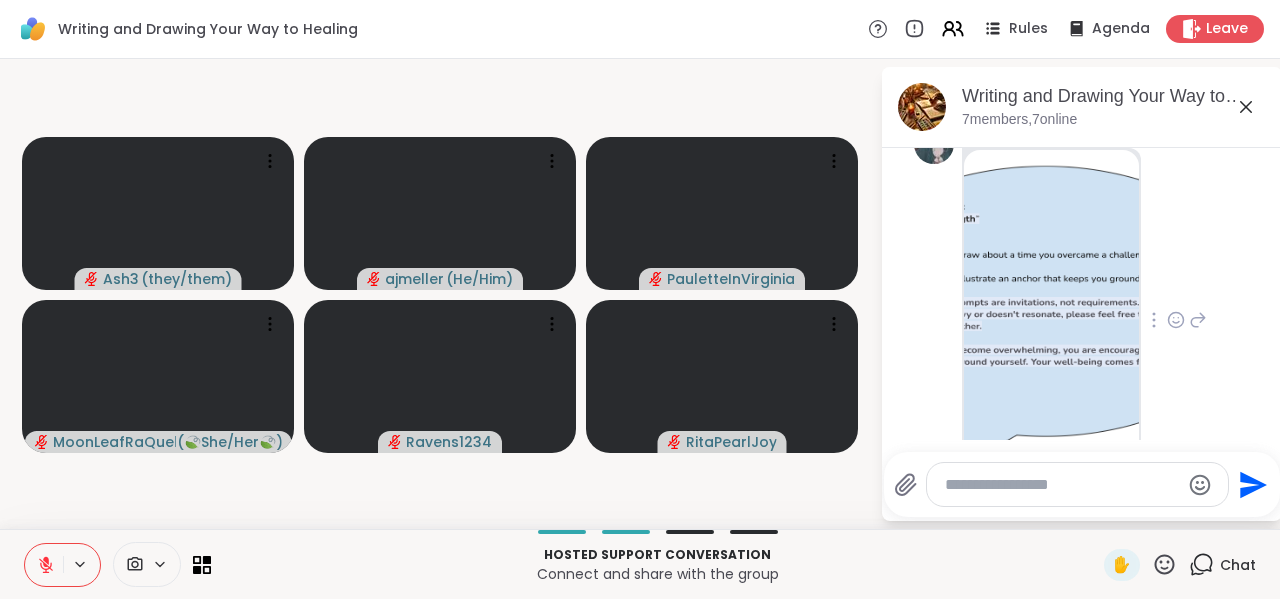 click at bounding box center [1051, 314] 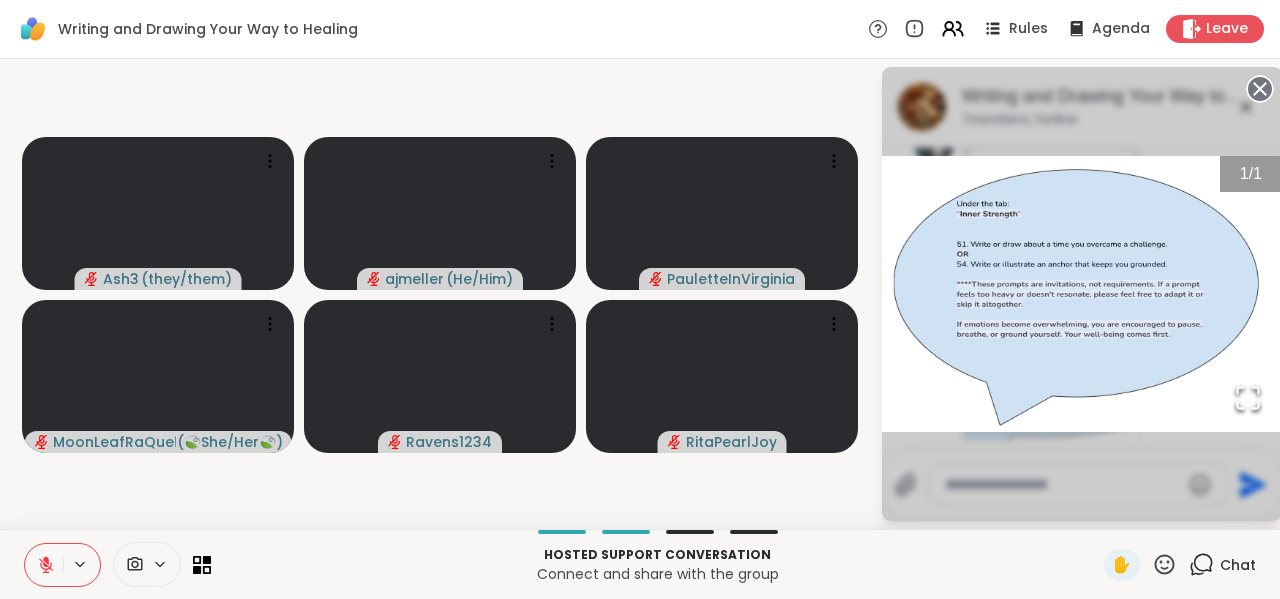 click on "Ash3 ( they/them ) ajmeller ( He/Him ) PauletteInVirginia MoonLeafRaQuel ( 🍃She/Her🍃 ) Ravens1234 RitaPearlJoy" at bounding box center [440, 294] 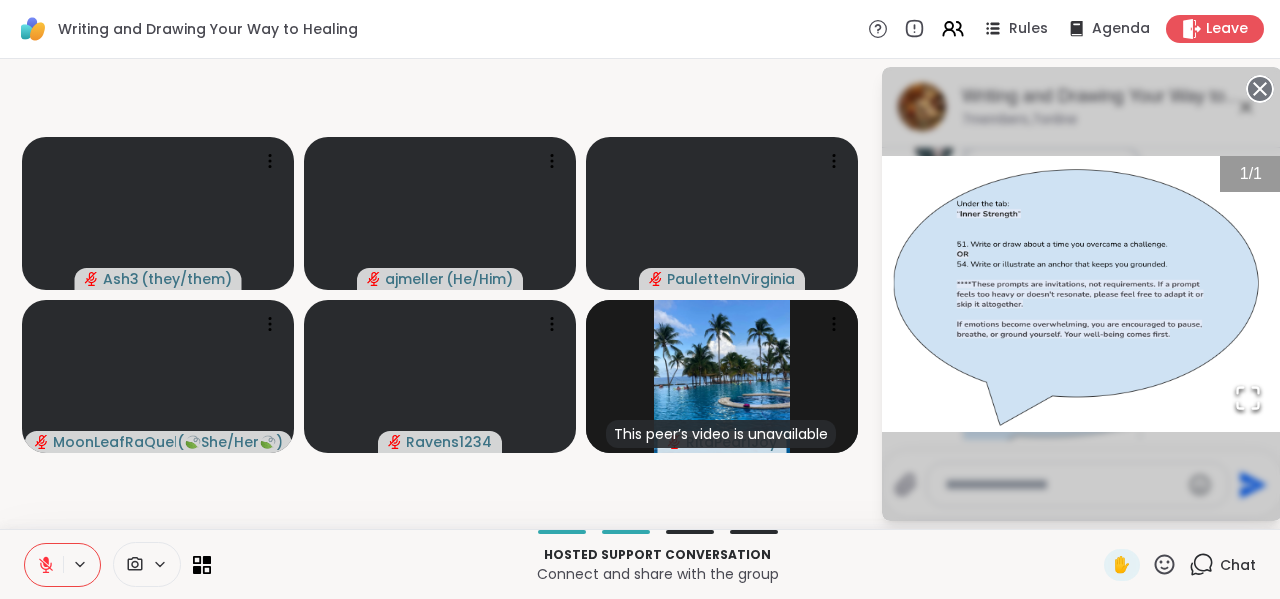 click on "Writing and Drawing Your Way to Healing Rules Agenda Leave" at bounding box center [640, 29] 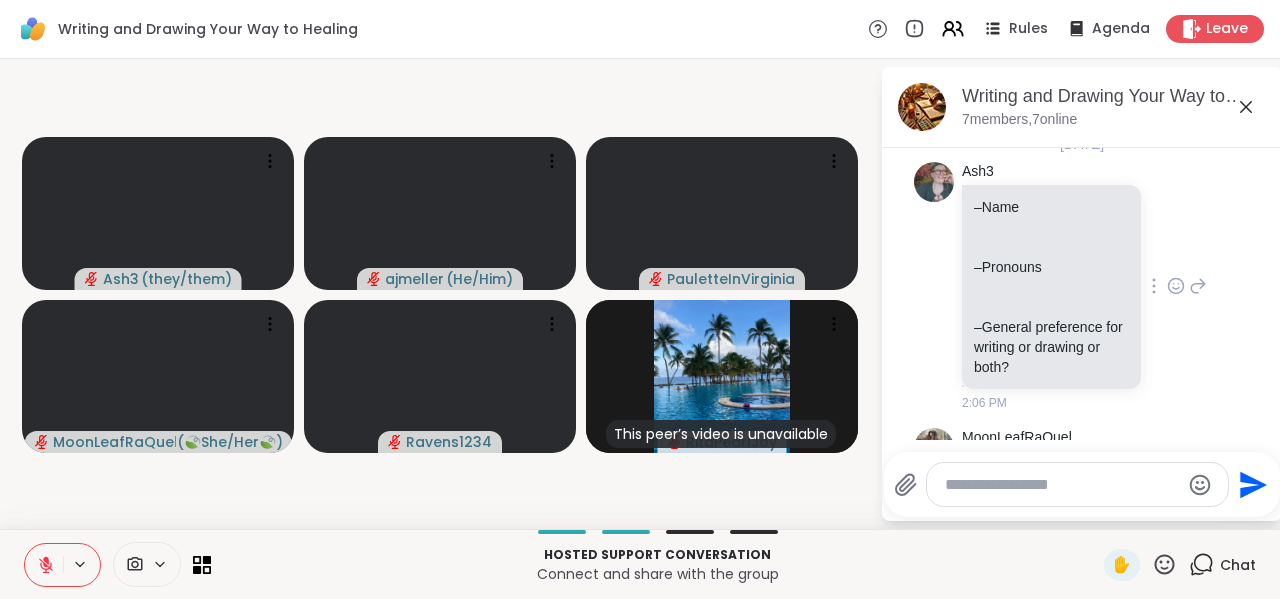 scroll, scrollTop: 0, scrollLeft: 0, axis: both 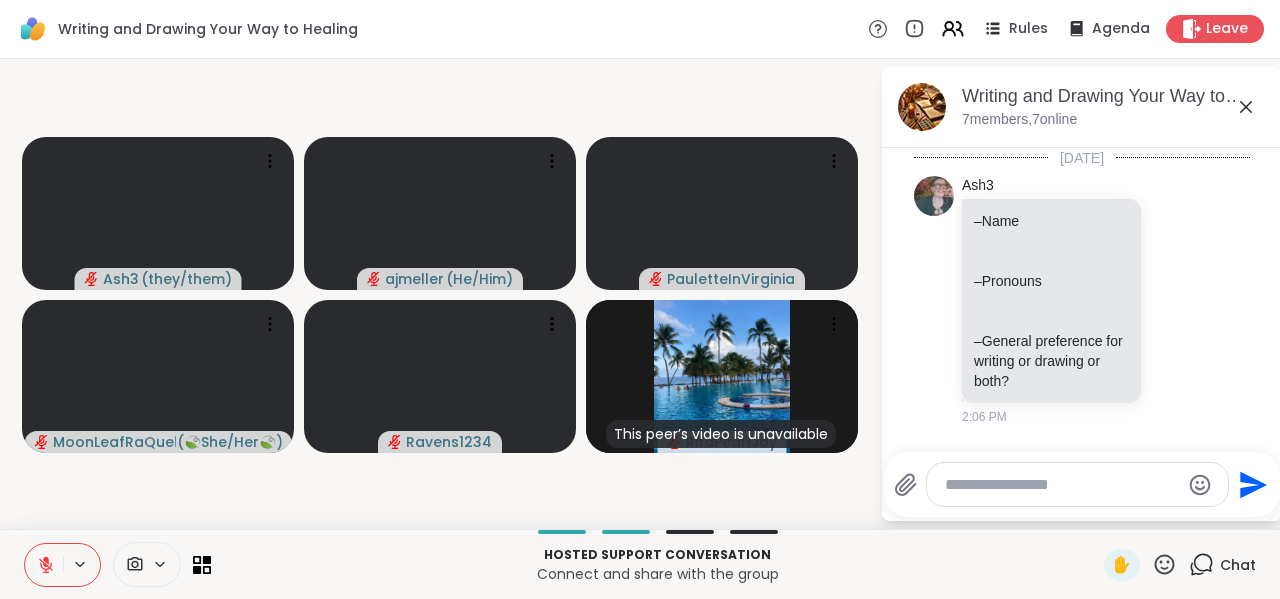click on "[DATE] Ash3 –Name
–Pronouns
–General preference for writing or drawing or both? 2:06 PM MoonLeafRaQuel You can breathe! 2:09 PM You lol   1 1 2:11 PM • Edited Ash3 2:12 PM You Can you let me know what we would be doing? This is my first time and I am unclear of how you facilitate. 2:14 PM • Sent You This message is for Ash 2:15 PM • Sent You Am I welcome in this group?   1 1 2:29 PM • Edited Ash3 Ohhhh I'm so sorry!!! You're more than welcome in this space! I should have opened up for questions. This is the time when we just create whatever comes to mind based on the prompts I provided. If the prompts hit too hard then don't worry about responding to them; it is invitation-only and you are welcome to do whatever sits well with you in the moment 2:29 PM • Edited Ash3 I hope this answers your question? And I apologize that I didn't ask if there were any questions for clarification after giving the prompt 2:29 PM [DATE] Ash3 Ash3 🙂 💚 2:31 PM You thank you.   1 1" at bounding box center (1082, 1406) 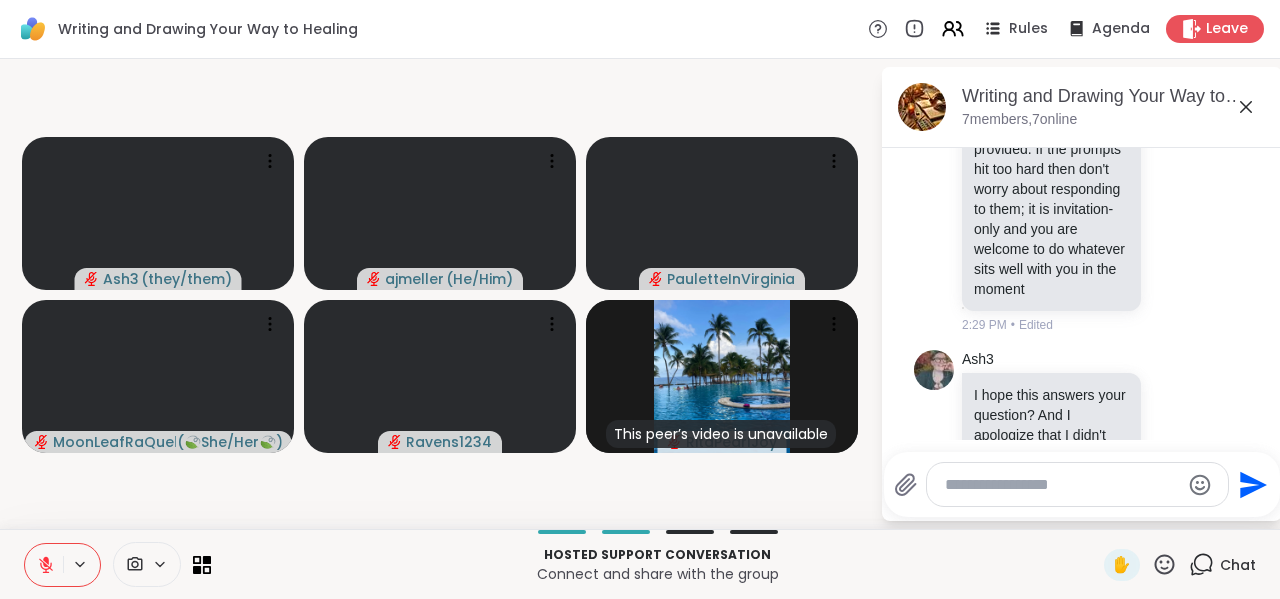 scroll, scrollTop: 432, scrollLeft: 0, axis: vertical 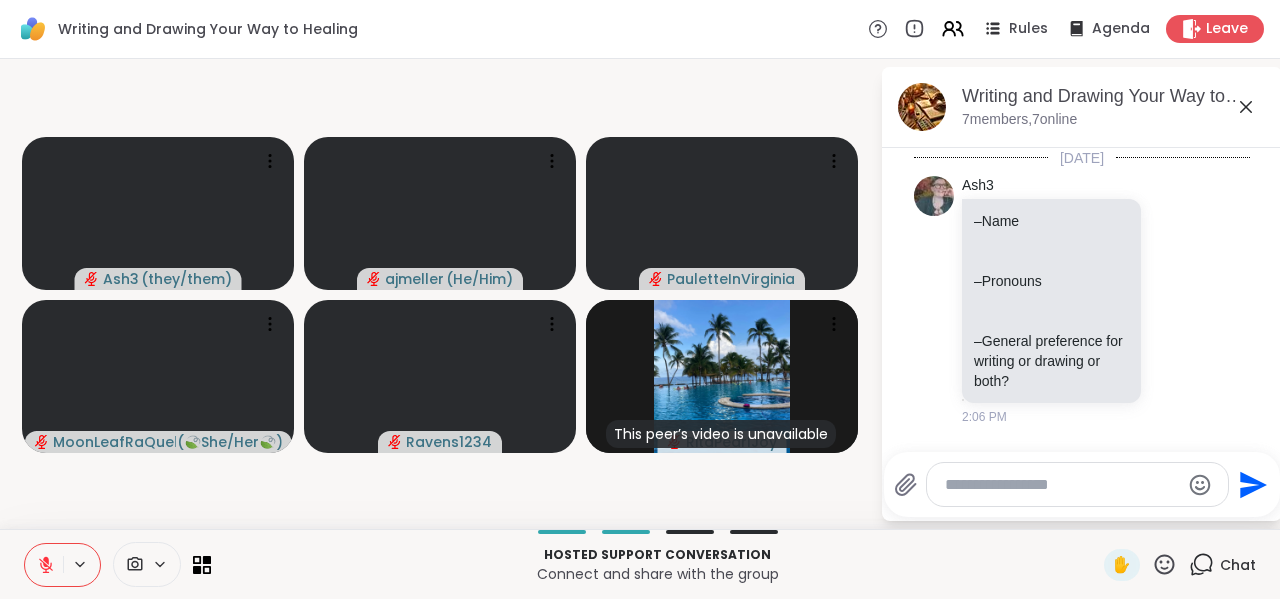 click on "Ash3 ( they/them ) ajmeller ( He/Him ) PauletteInVirginia MoonLeafRaQuel ( 🍃She/Her🍃 ) Ravens1234 This peer’s video is unavailable RitaPearlJoy" at bounding box center (440, 294) 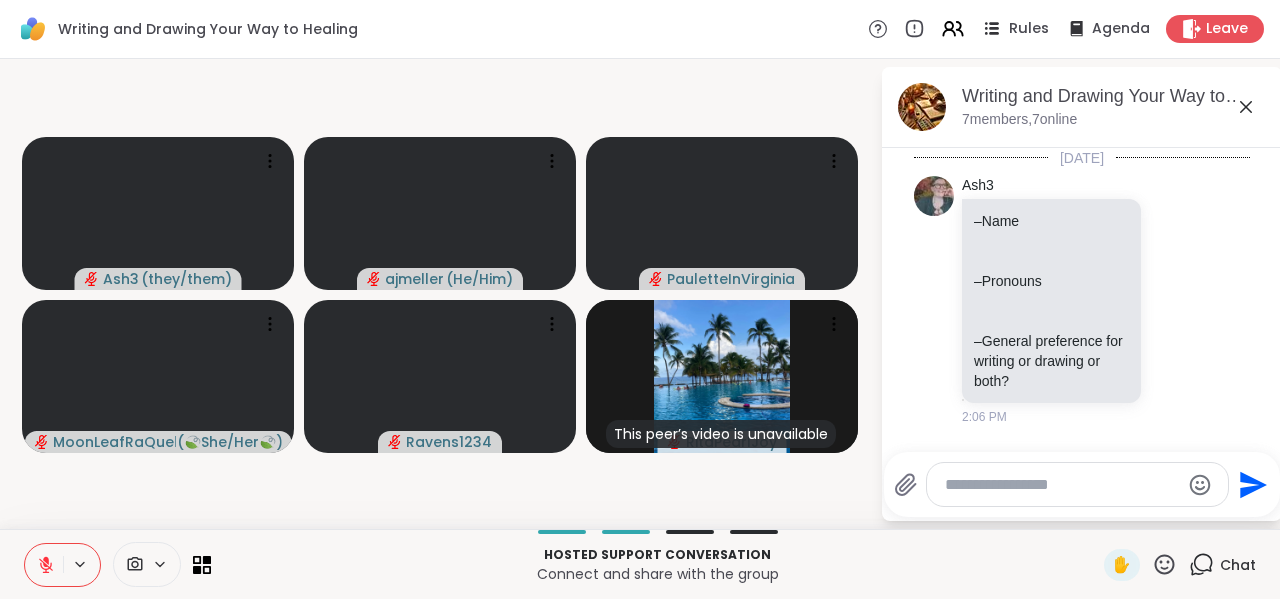 click on "Rules" at bounding box center (1029, 29) 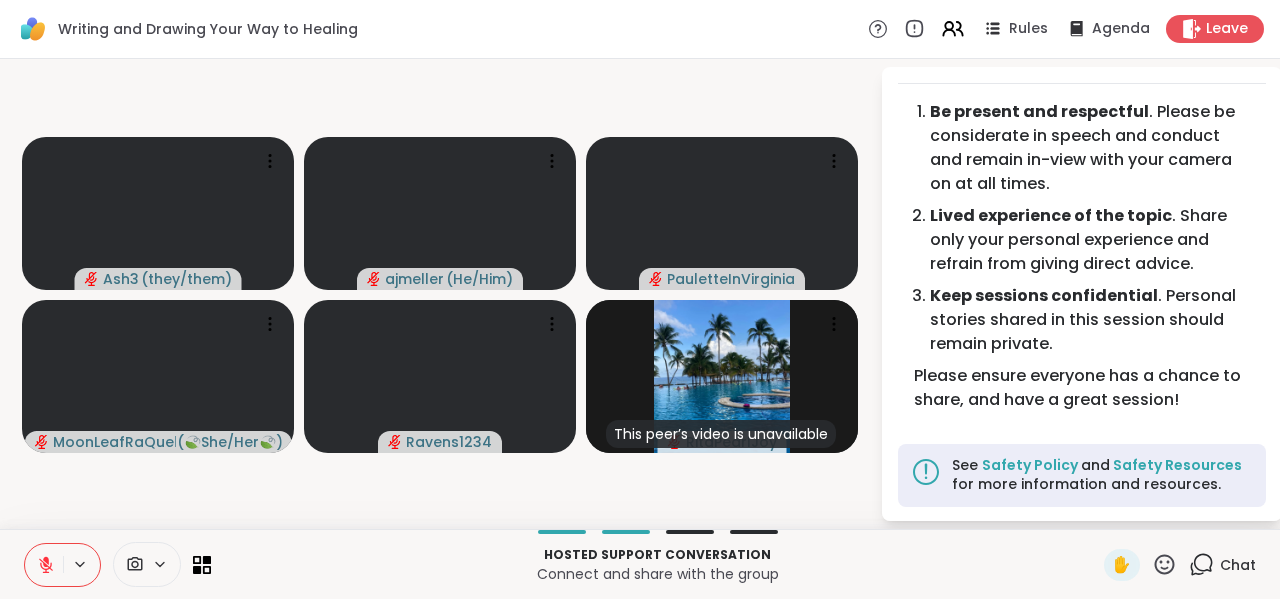scroll, scrollTop: 0, scrollLeft: 0, axis: both 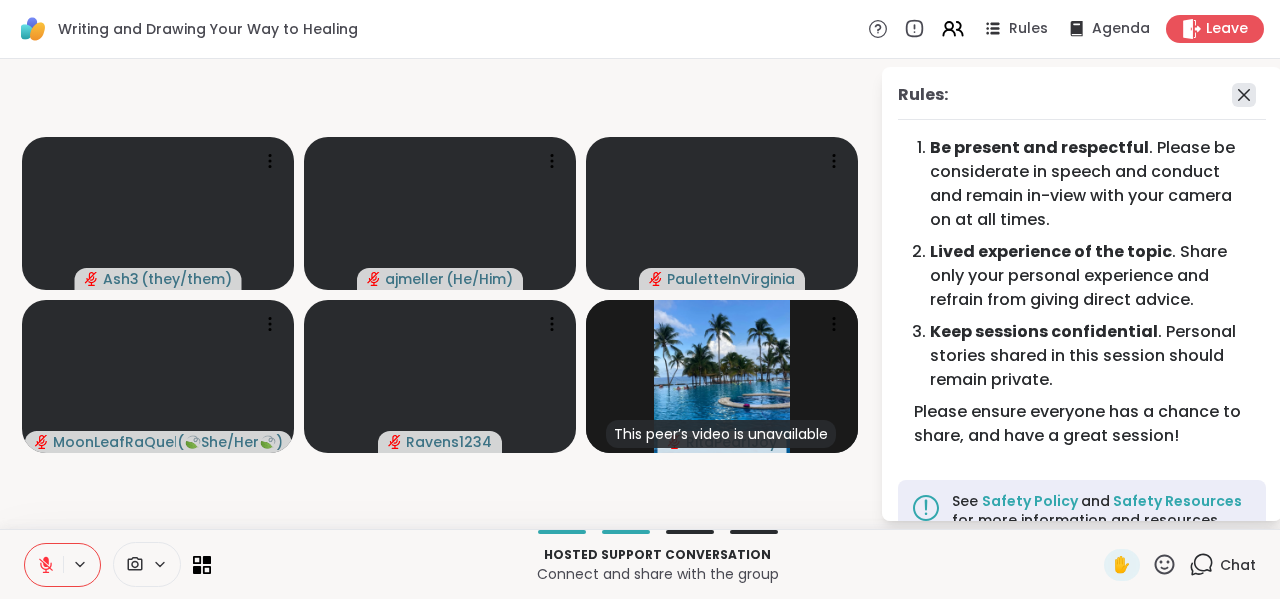 click 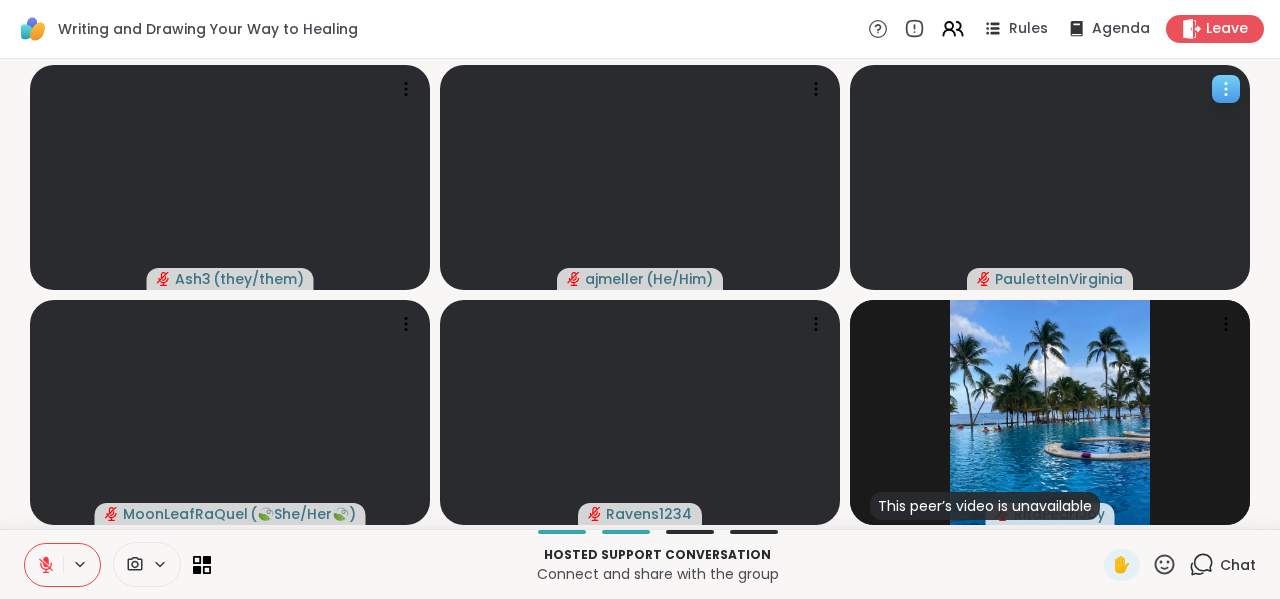 click at bounding box center [1050, 177] 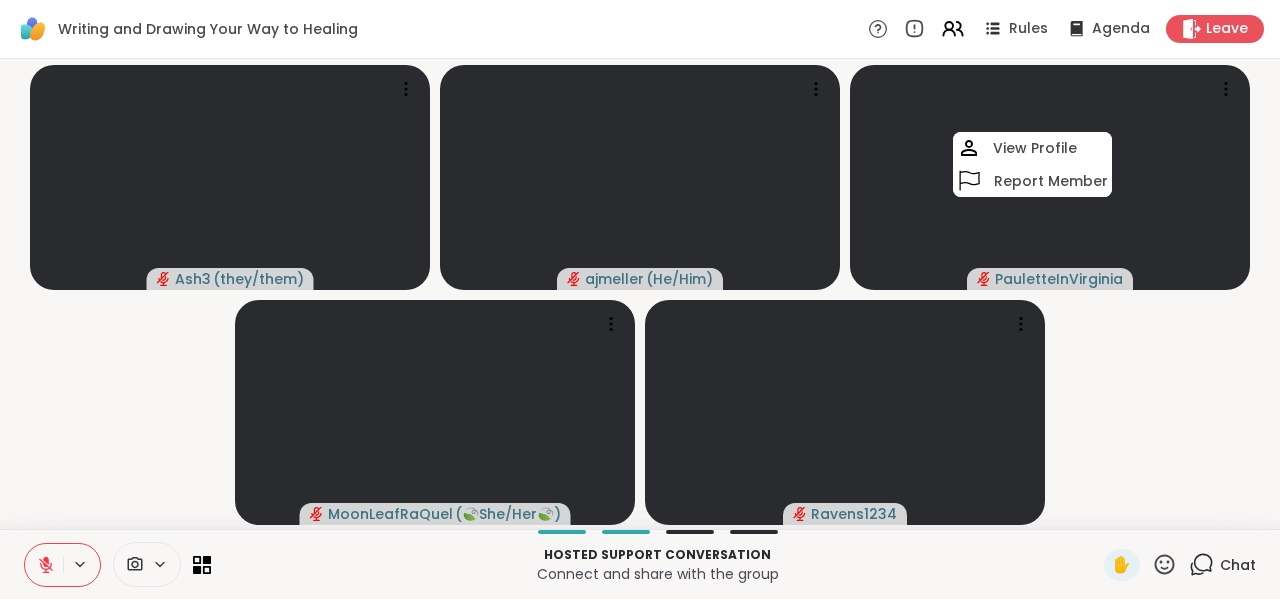 click on "Ash3 ( they/them ) ajmeller ( He/Him ) PauletteInVirginia View Profile Report Member MoonLeafRaQuel ( 🍃She/Her🍃 ) Ravens1234" at bounding box center (640, 294) 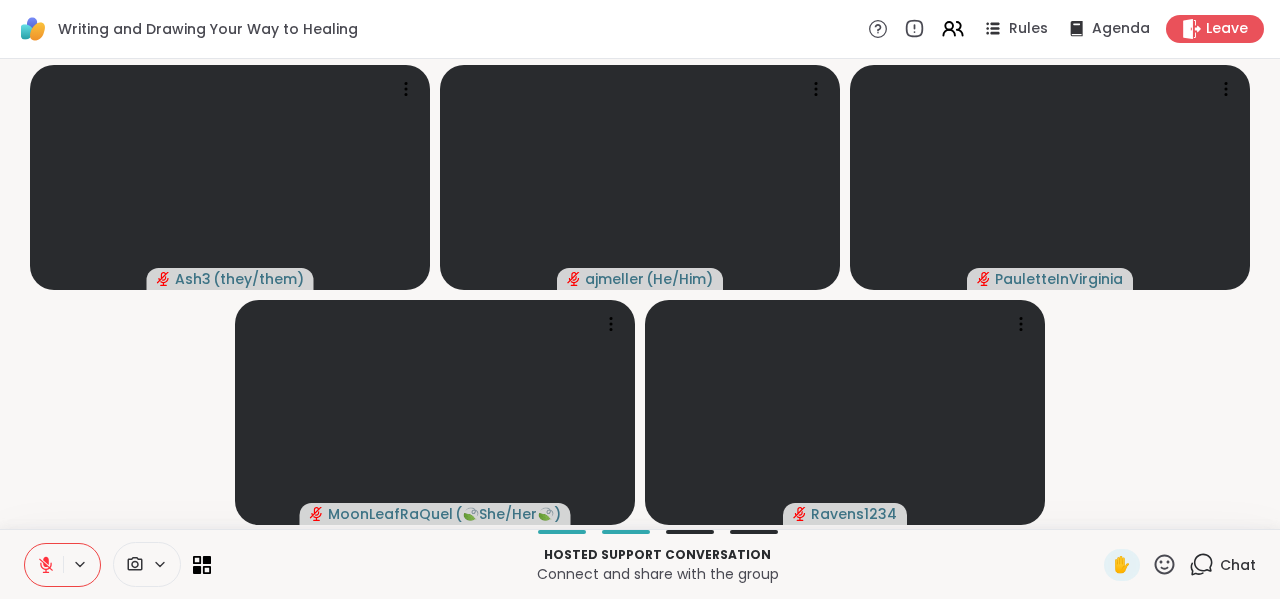 click on "Ash3 ( they/them ) ajmeller ( He/Him ) PauletteInVirginia MoonLeafRaQuel ( 🍃She/Her🍃 ) Ravens1234" at bounding box center [640, 294] 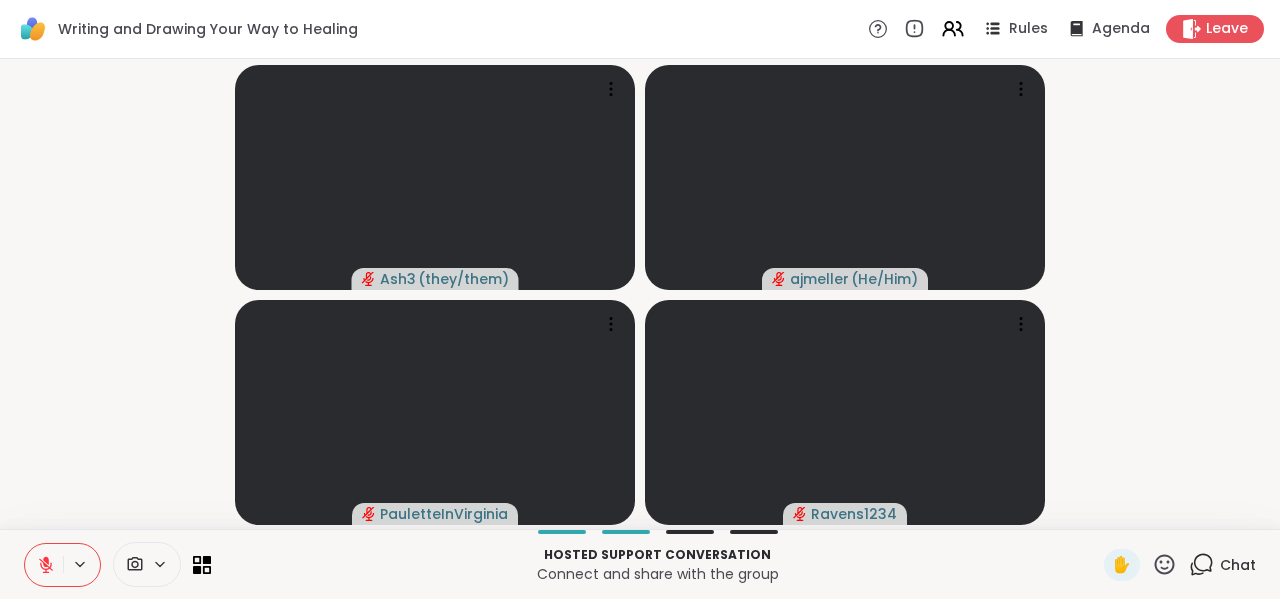 click 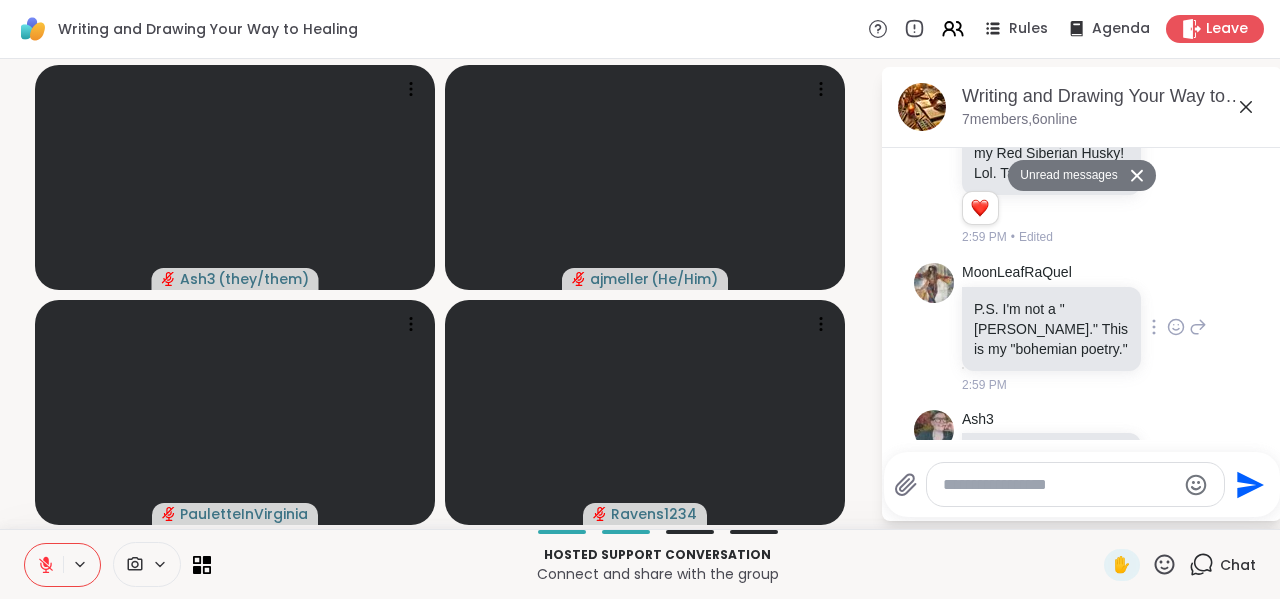 scroll, scrollTop: 5712, scrollLeft: 0, axis: vertical 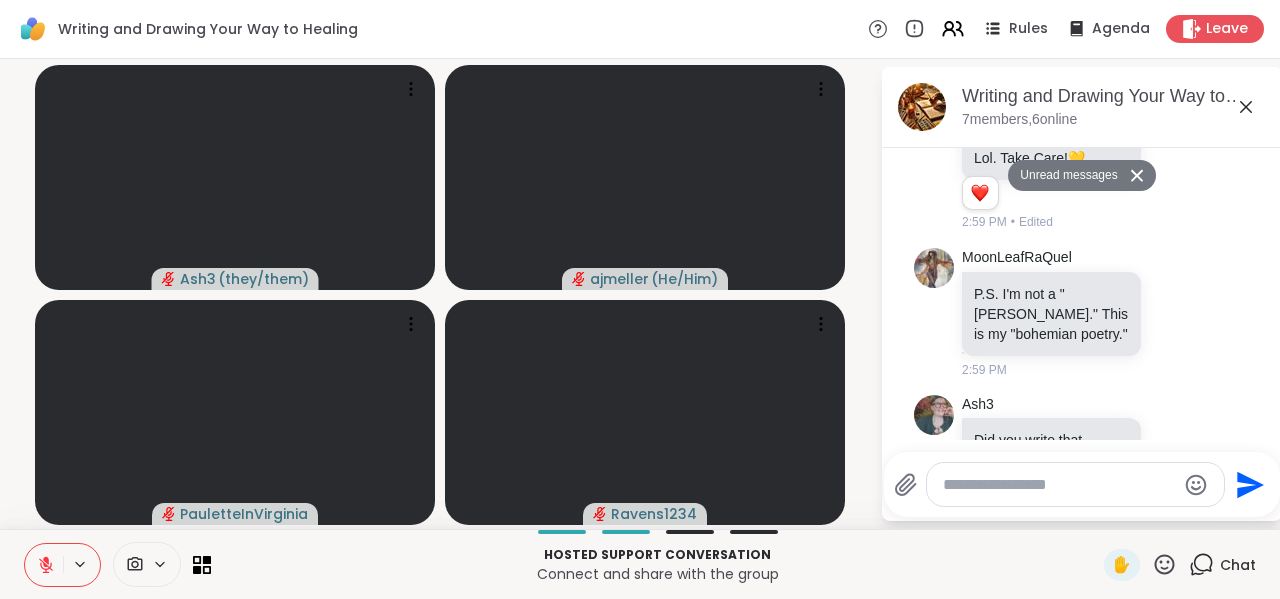 click at bounding box center (1075, 484) 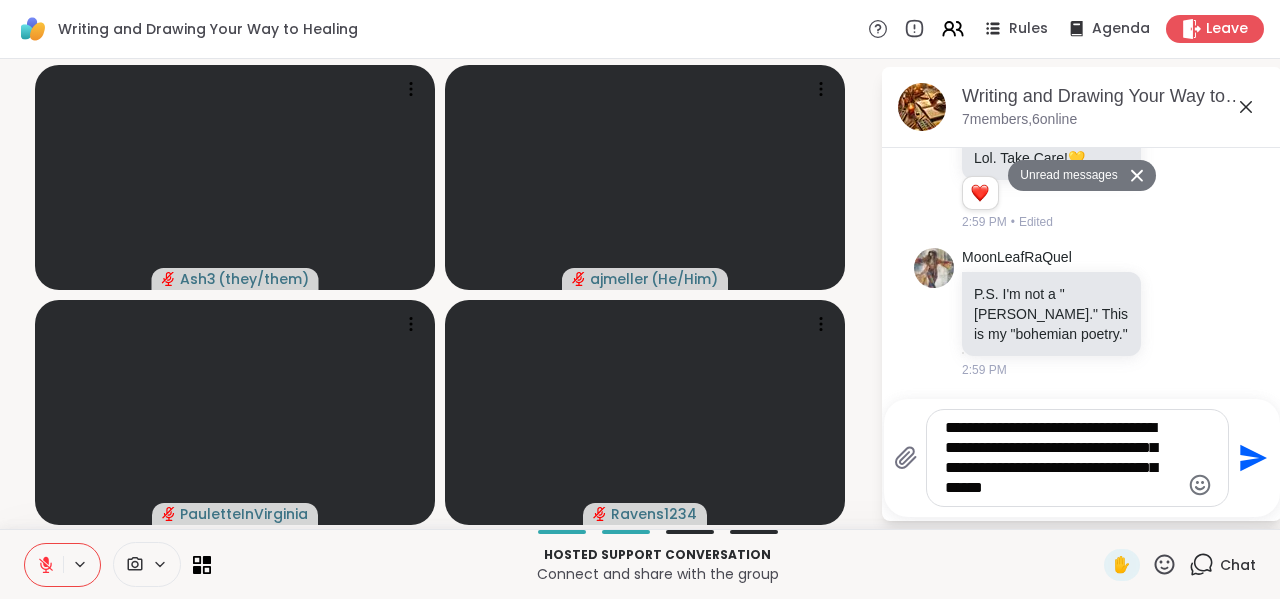type on "**********" 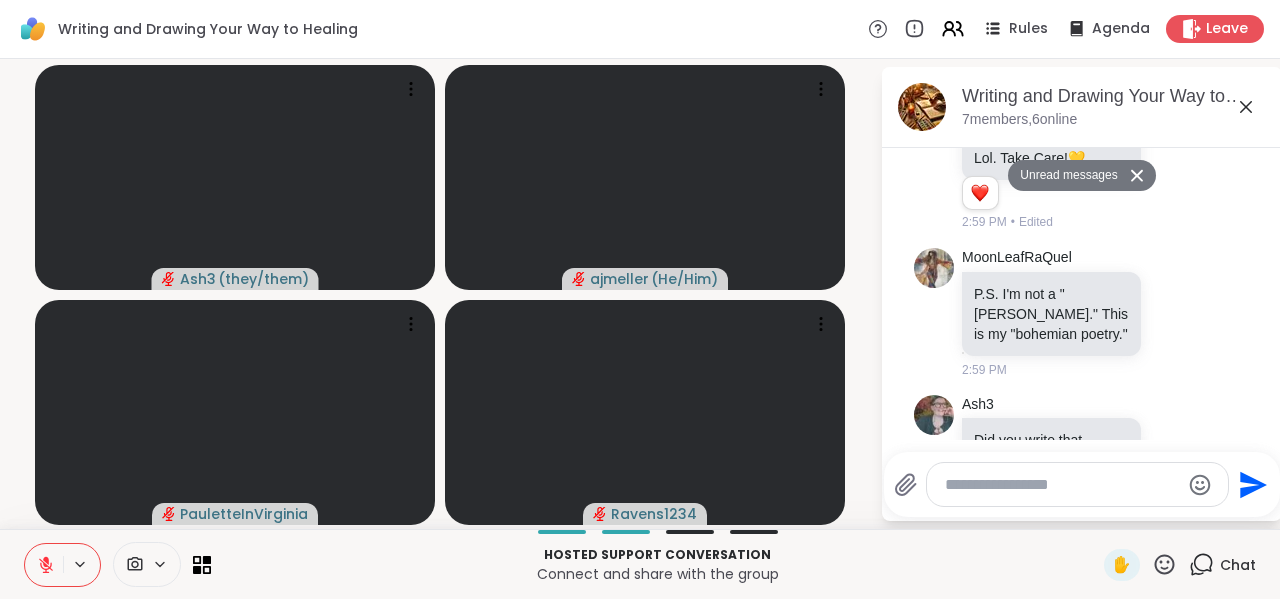 scroll, scrollTop: 5850, scrollLeft: 0, axis: vertical 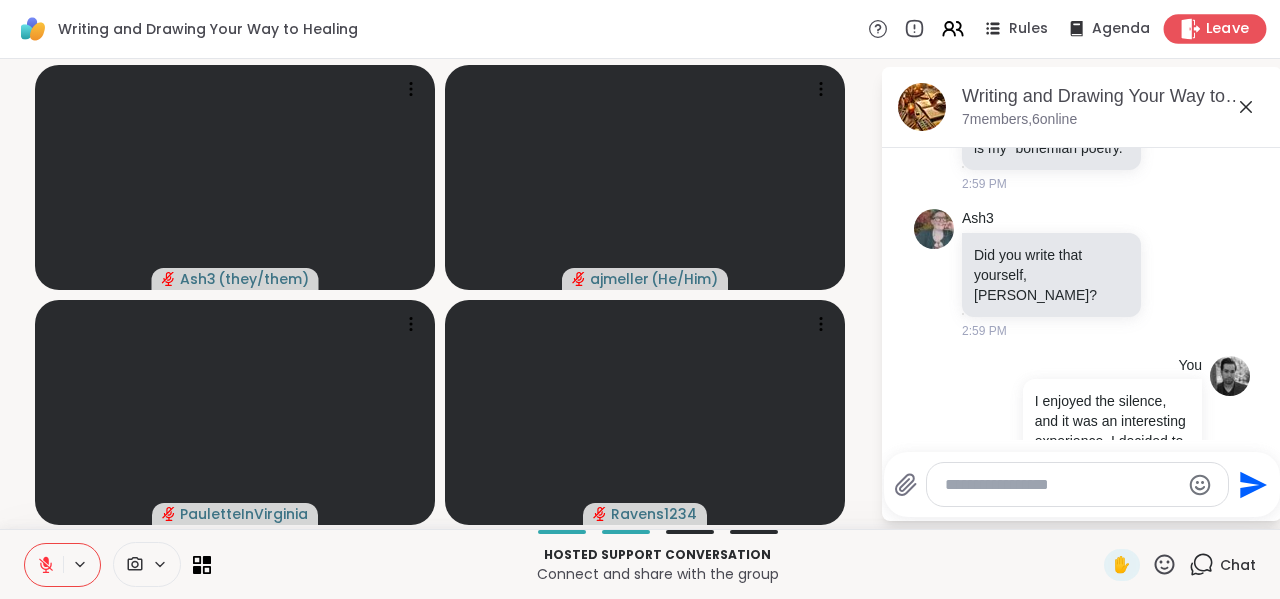 click on "Leave" at bounding box center (1228, 29) 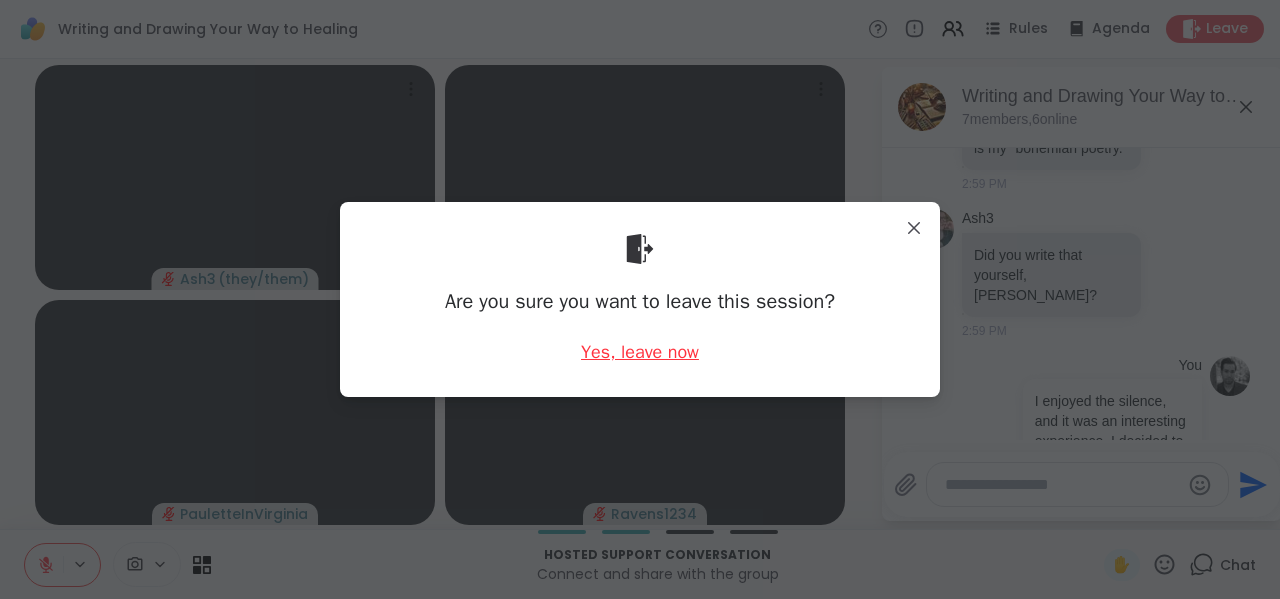 click on "Yes, leave now" at bounding box center [640, 352] 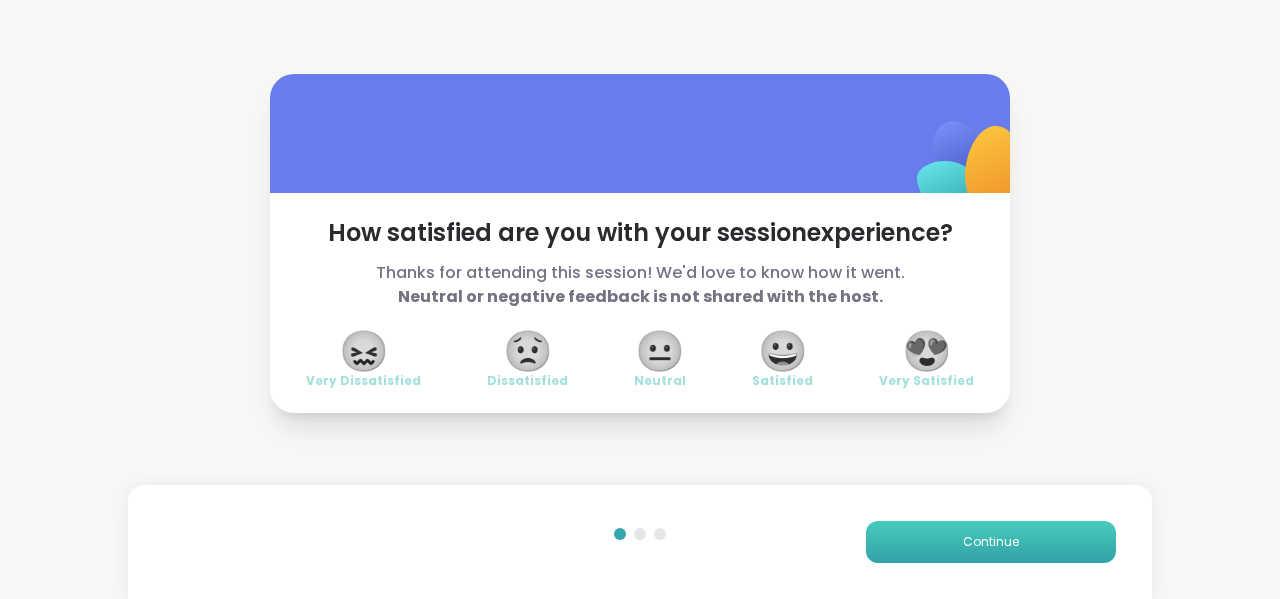 click on "Continue" at bounding box center [991, 542] 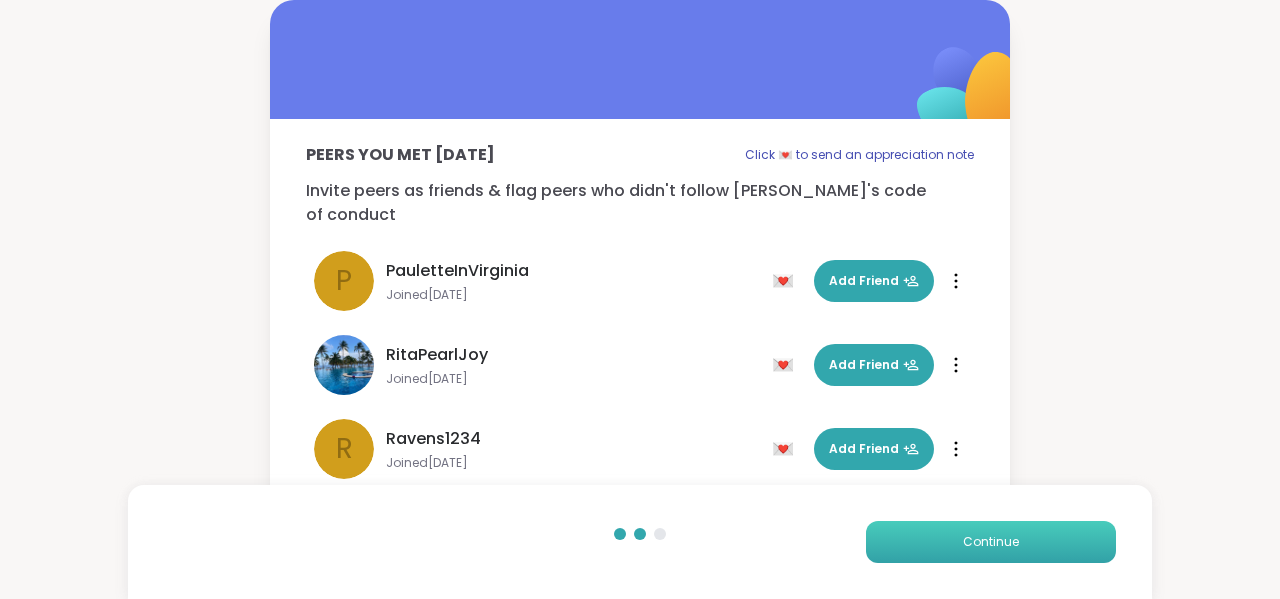 click on "Continue" at bounding box center [991, 542] 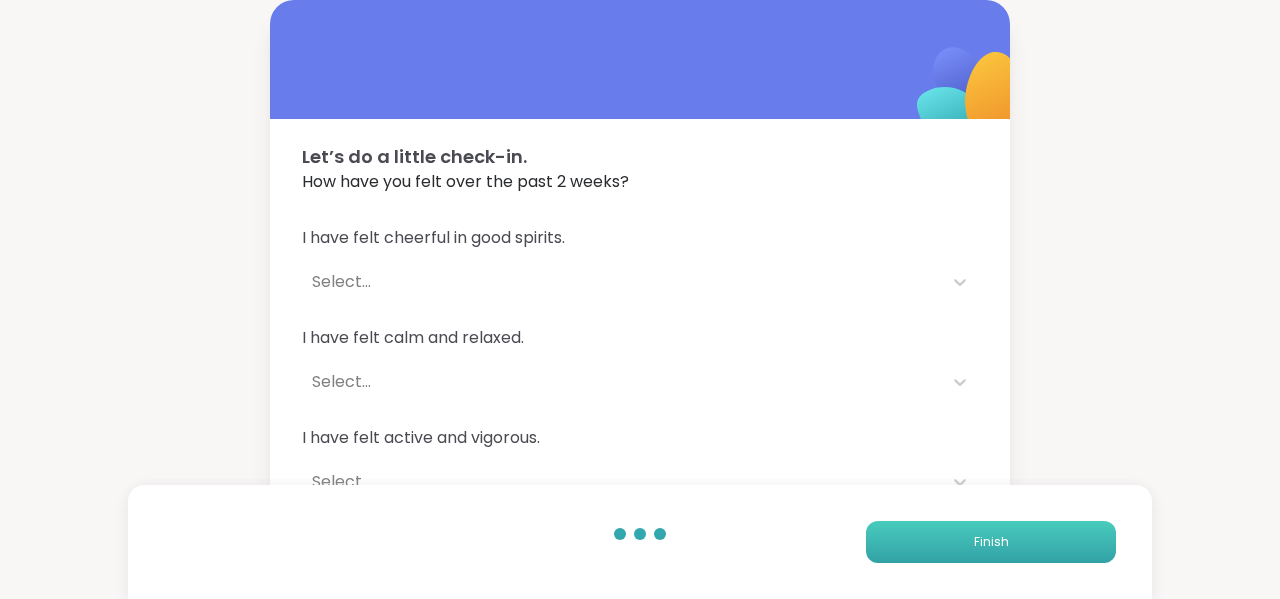 click on "Finish" at bounding box center [991, 542] 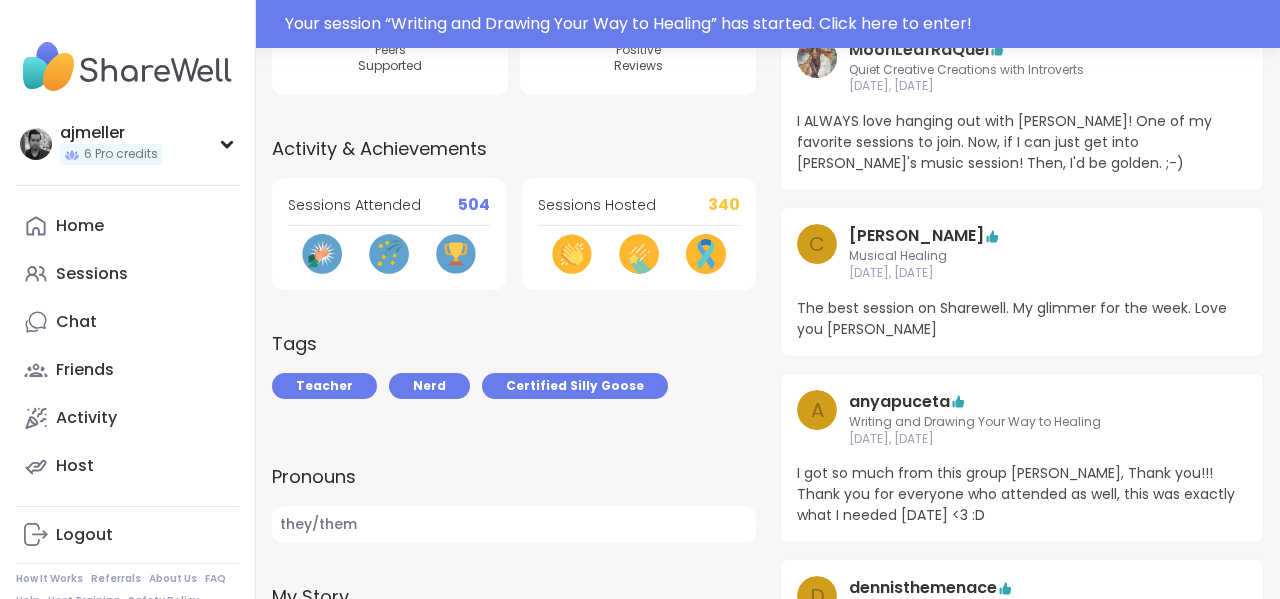 scroll, scrollTop: 0, scrollLeft: 0, axis: both 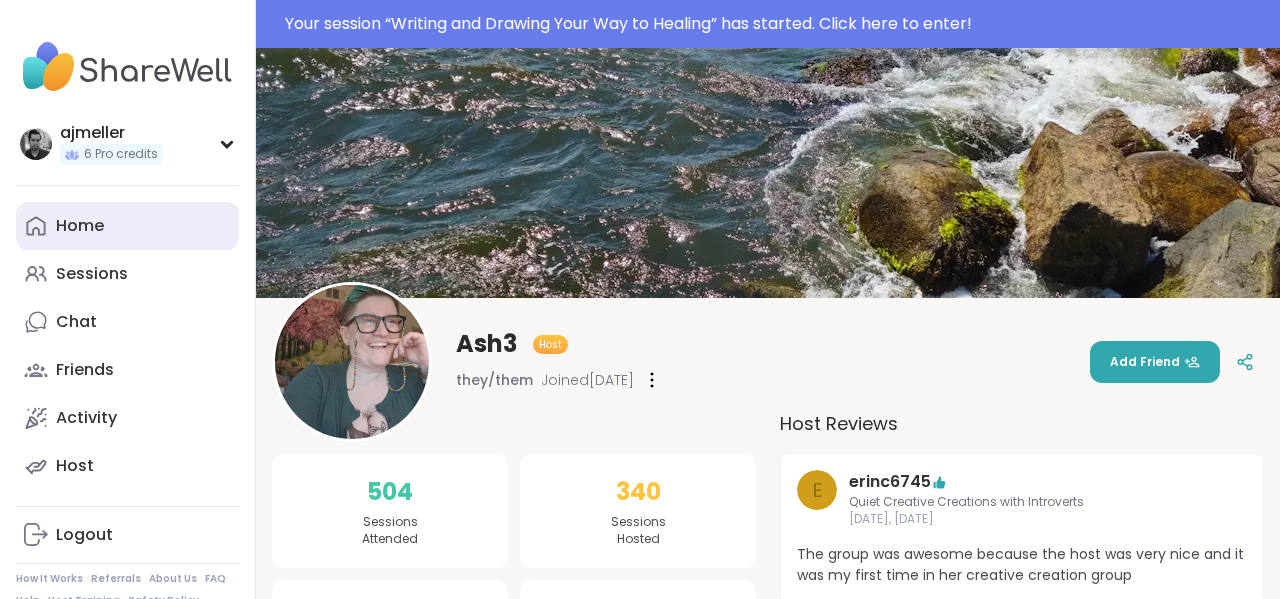click on "Home" at bounding box center (80, 226) 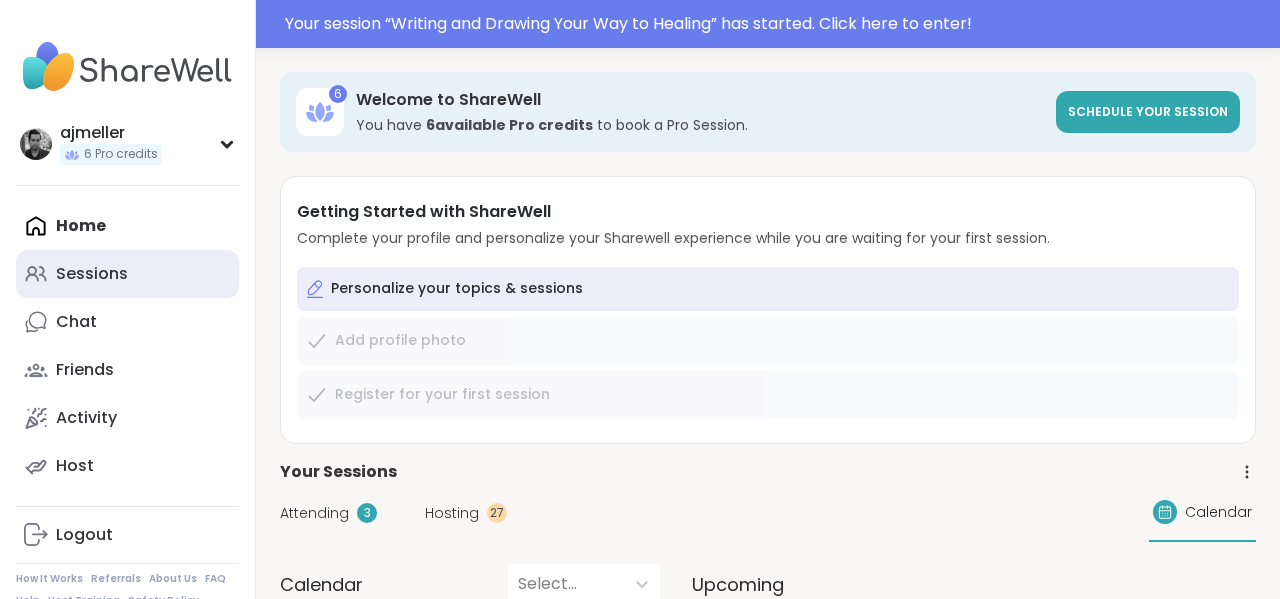 click on "Sessions" at bounding box center (92, 274) 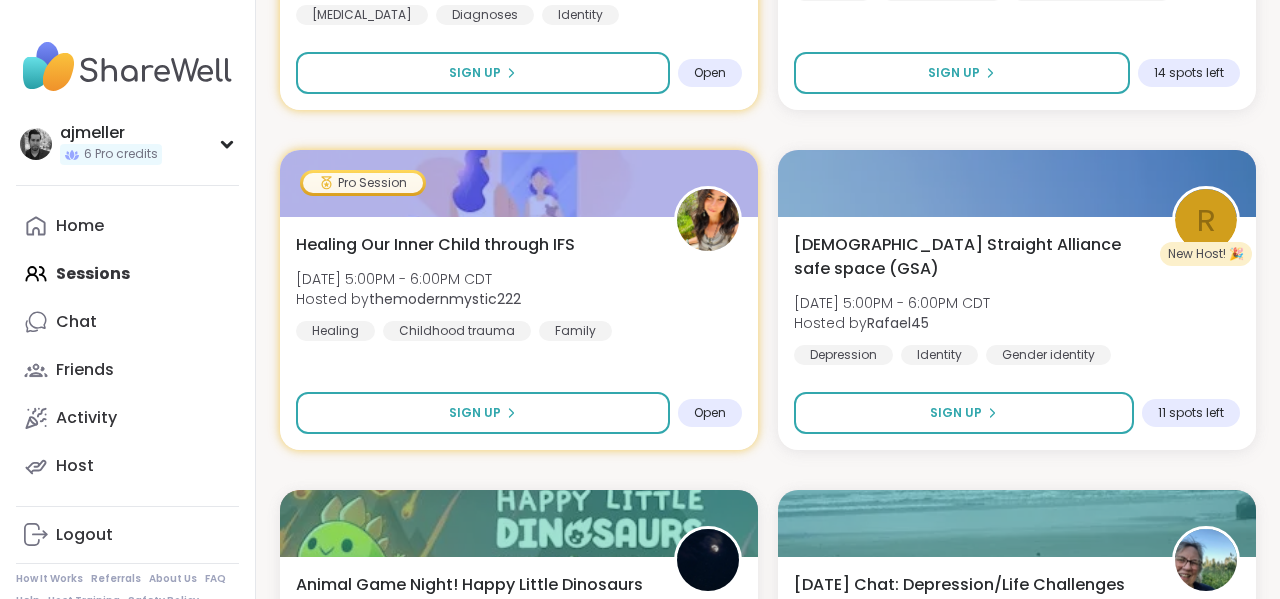 scroll, scrollTop: 1960, scrollLeft: 0, axis: vertical 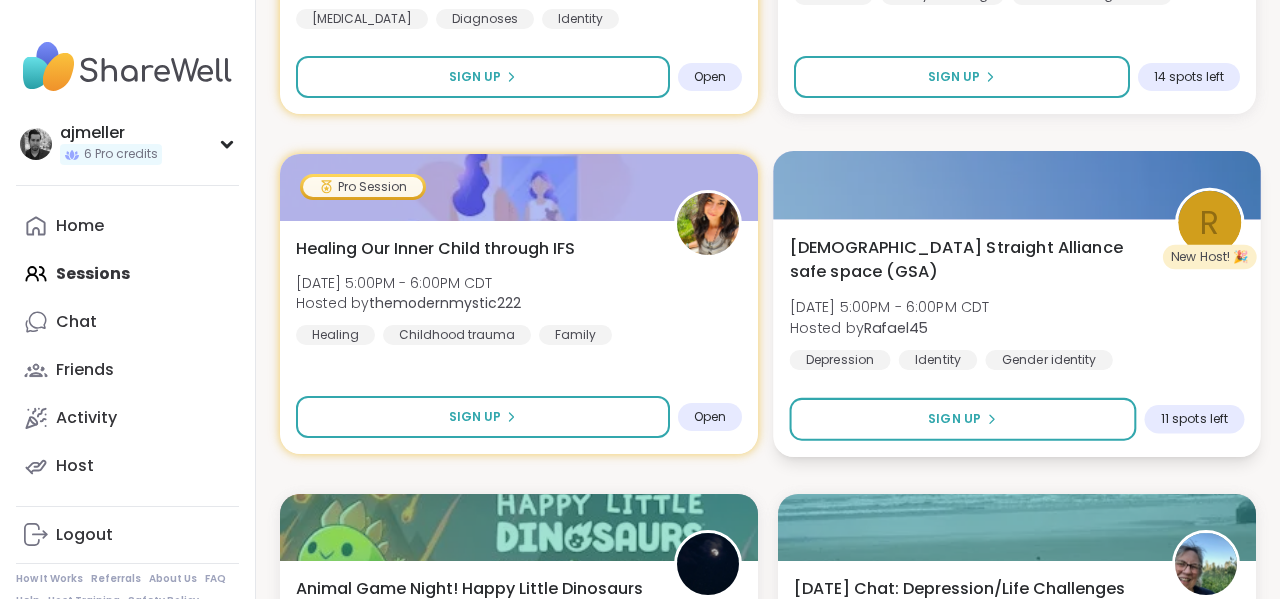 click on "Rafael45" at bounding box center [895, 327] 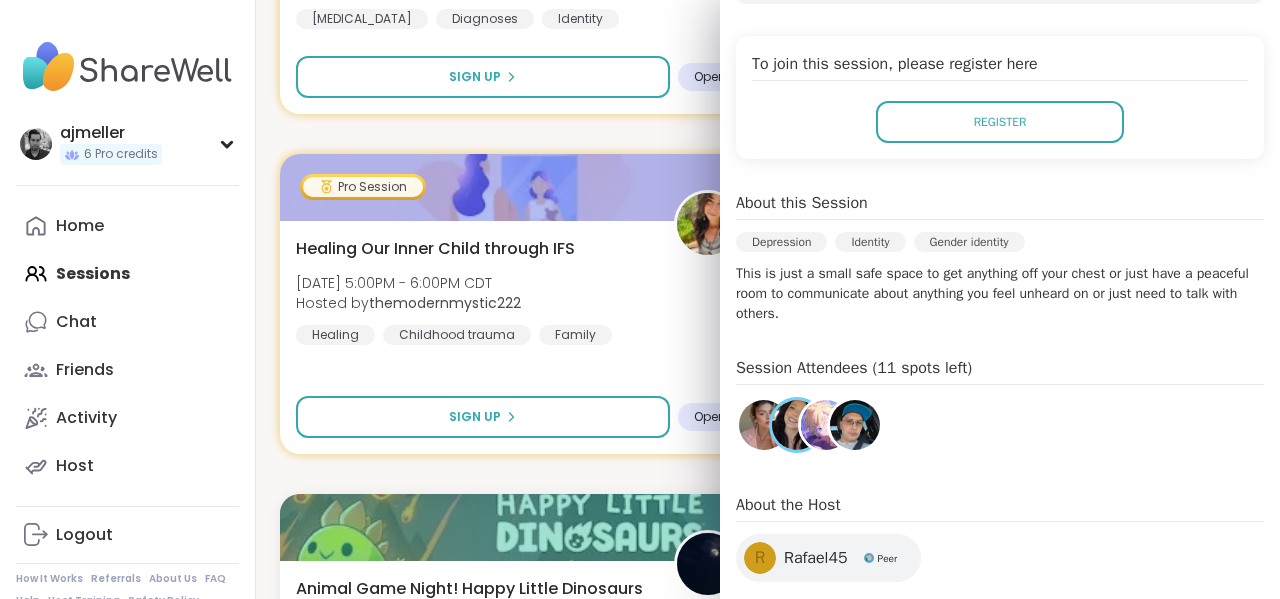 scroll, scrollTop: 421, scrollLeft: 0, axis: vertical 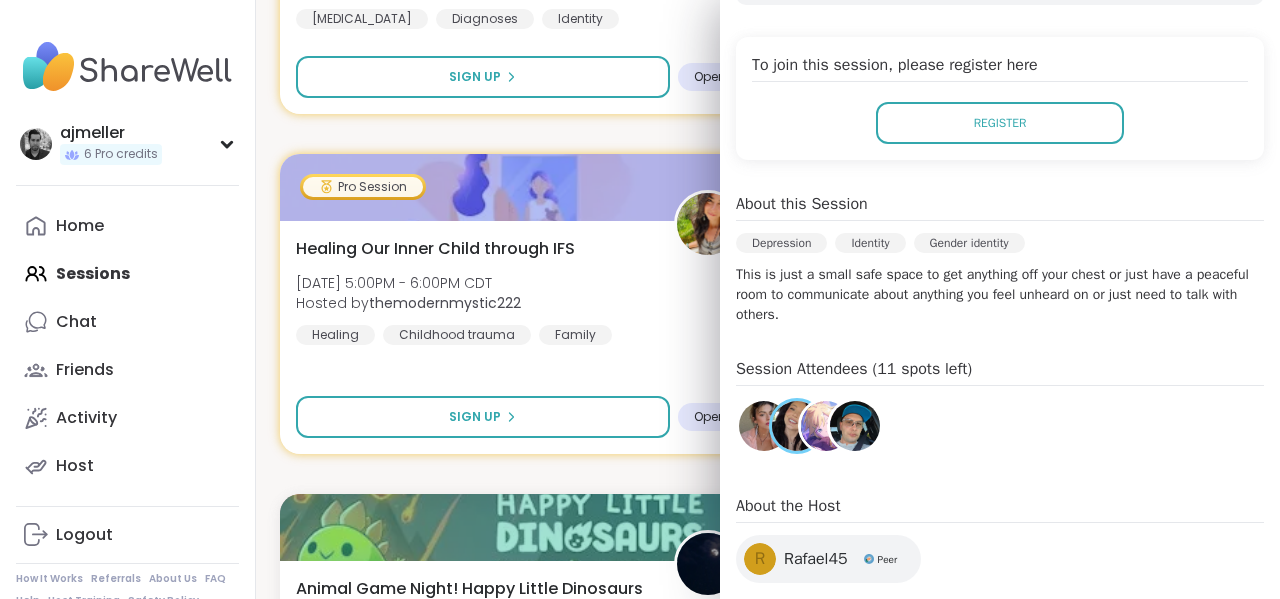 click at bounding box center (855, 426) 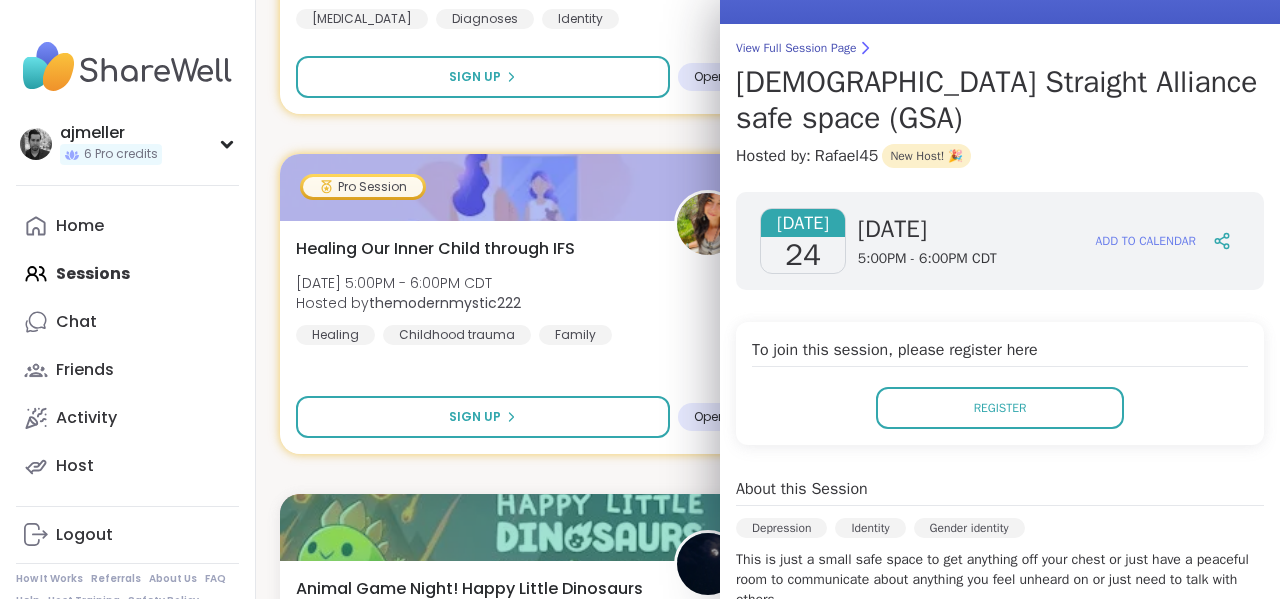 scroll, scrollTop: 0, scrollLeft: 0, axis: both 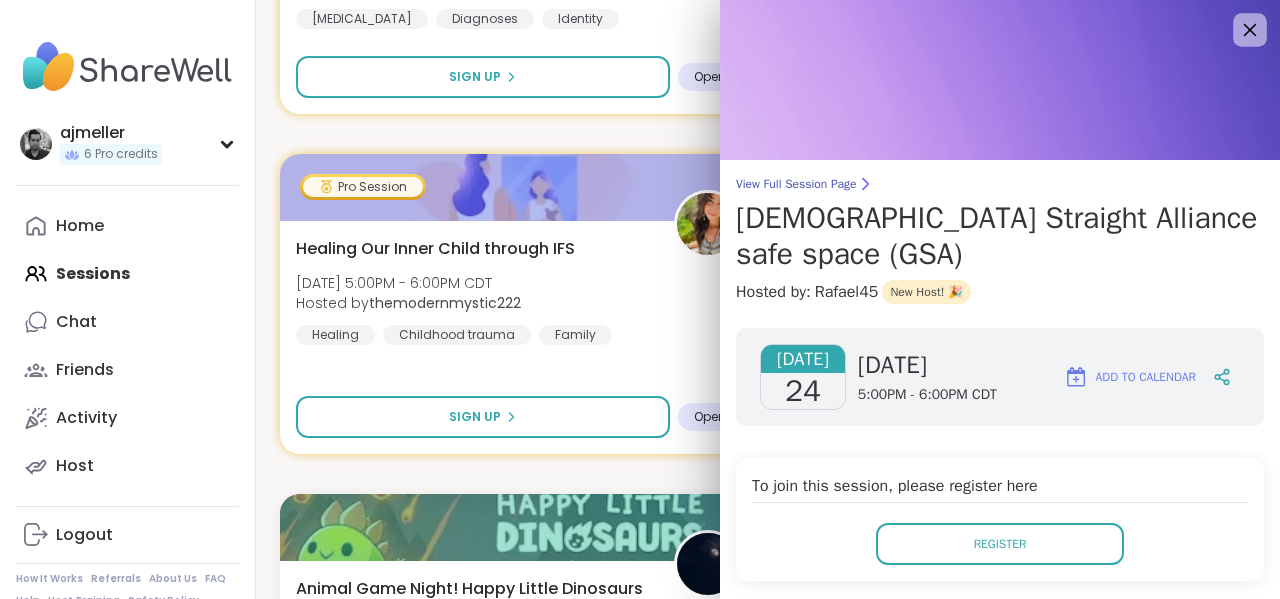 click 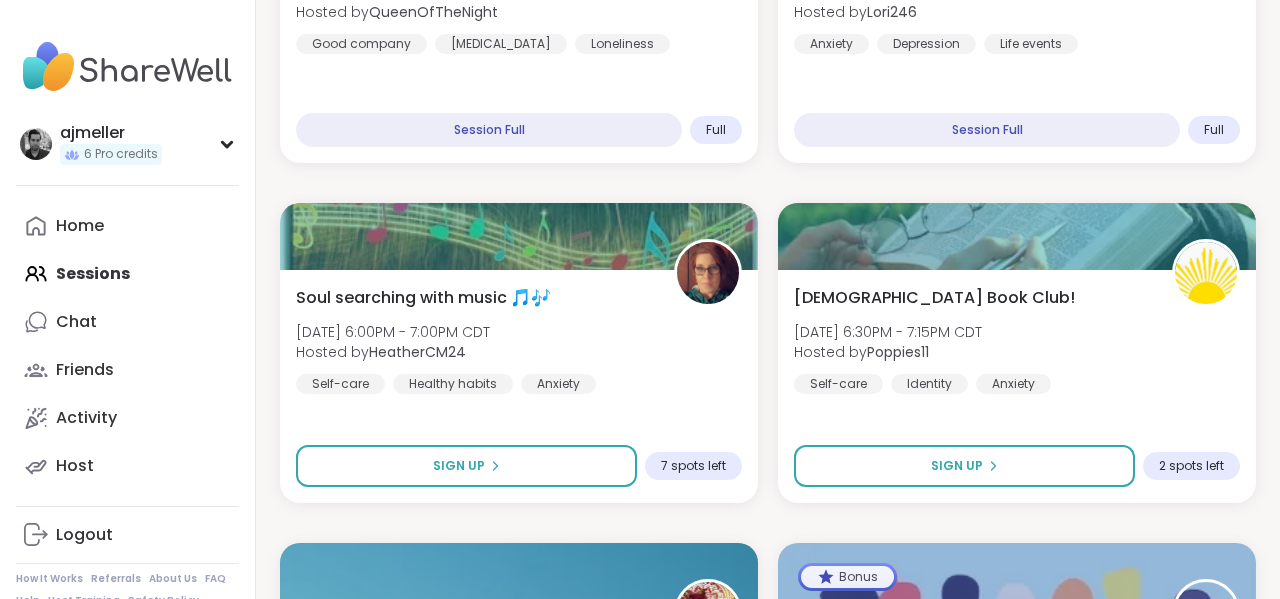scroll, scrollTop: 258, scrollLeft: 0, axis: vertical 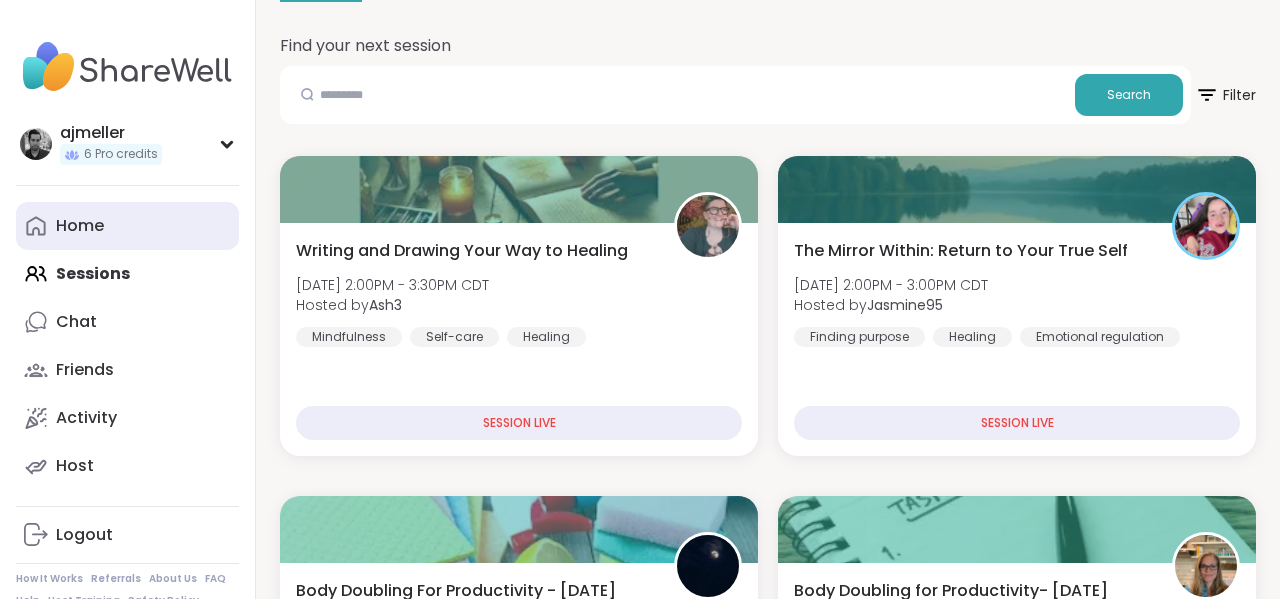 click on "Home" at bounding box center (80, 226) 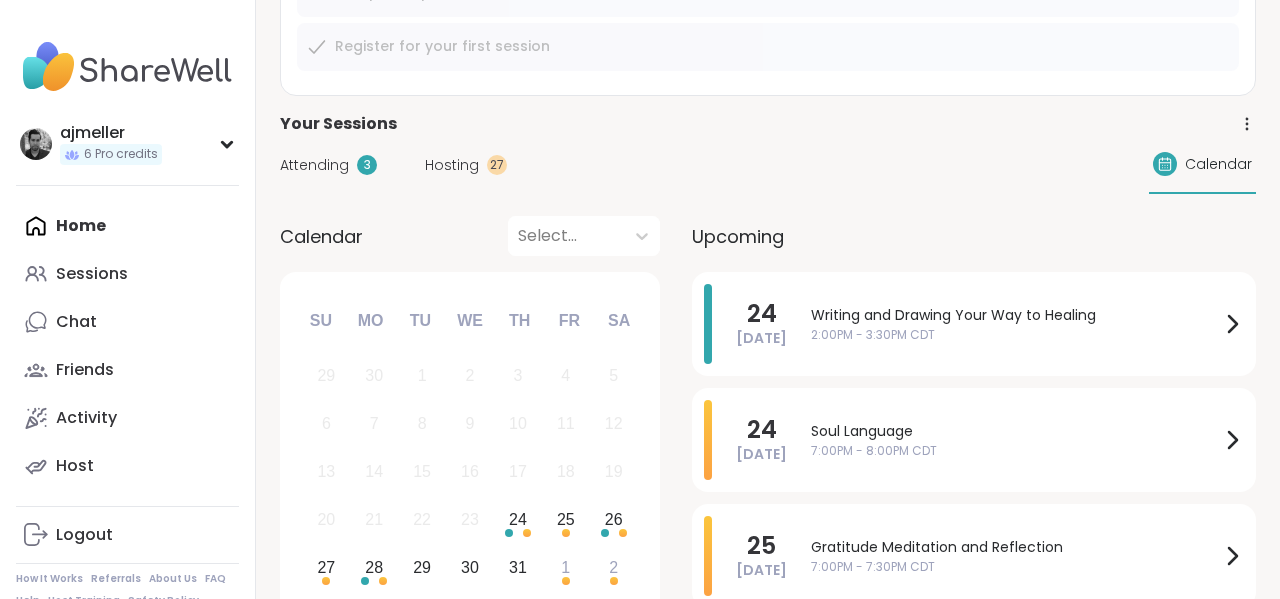 scroll, scrollTop: 302, scrollLeft: 0, axis: vertical 